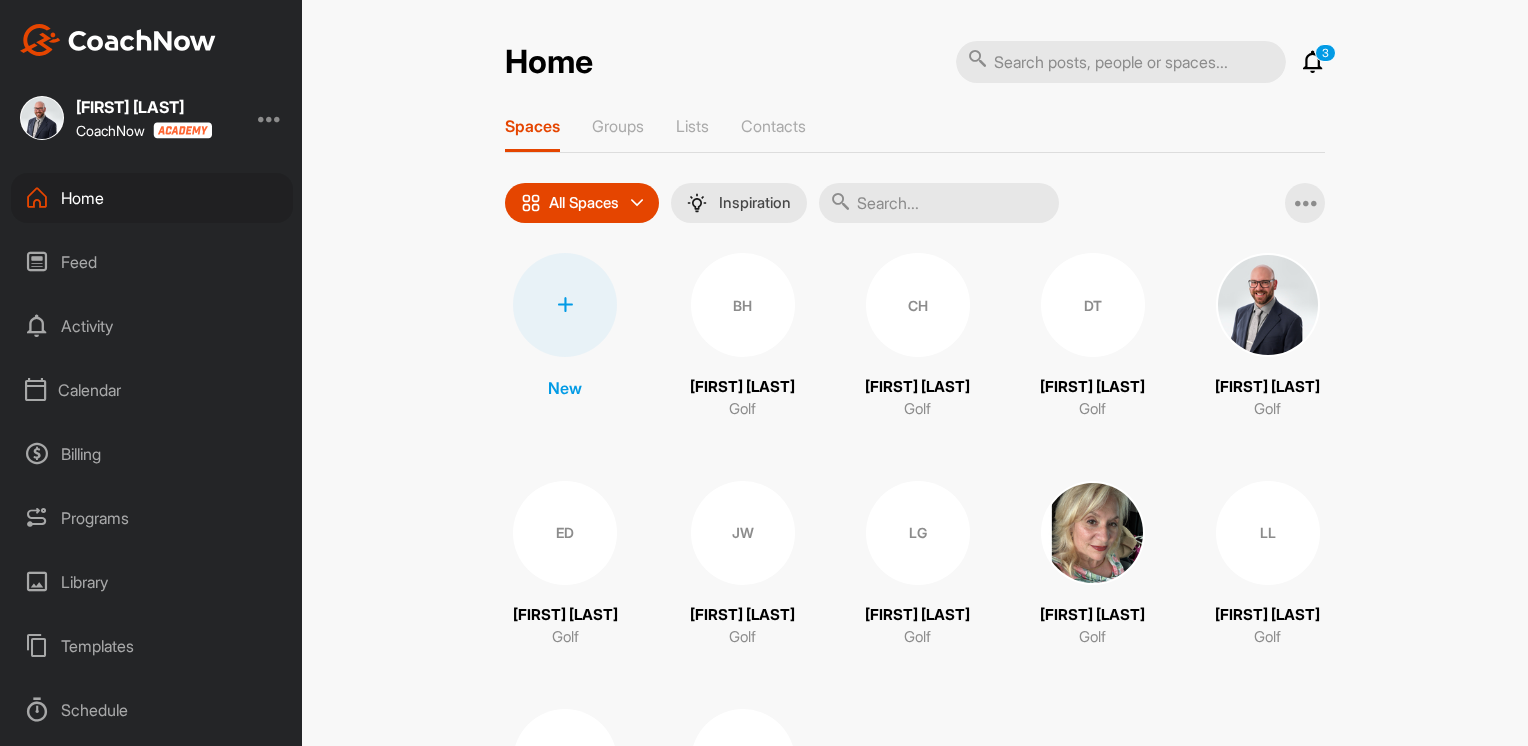 scroll, scrollTop: 0, scrollLeft: 0, axis: both 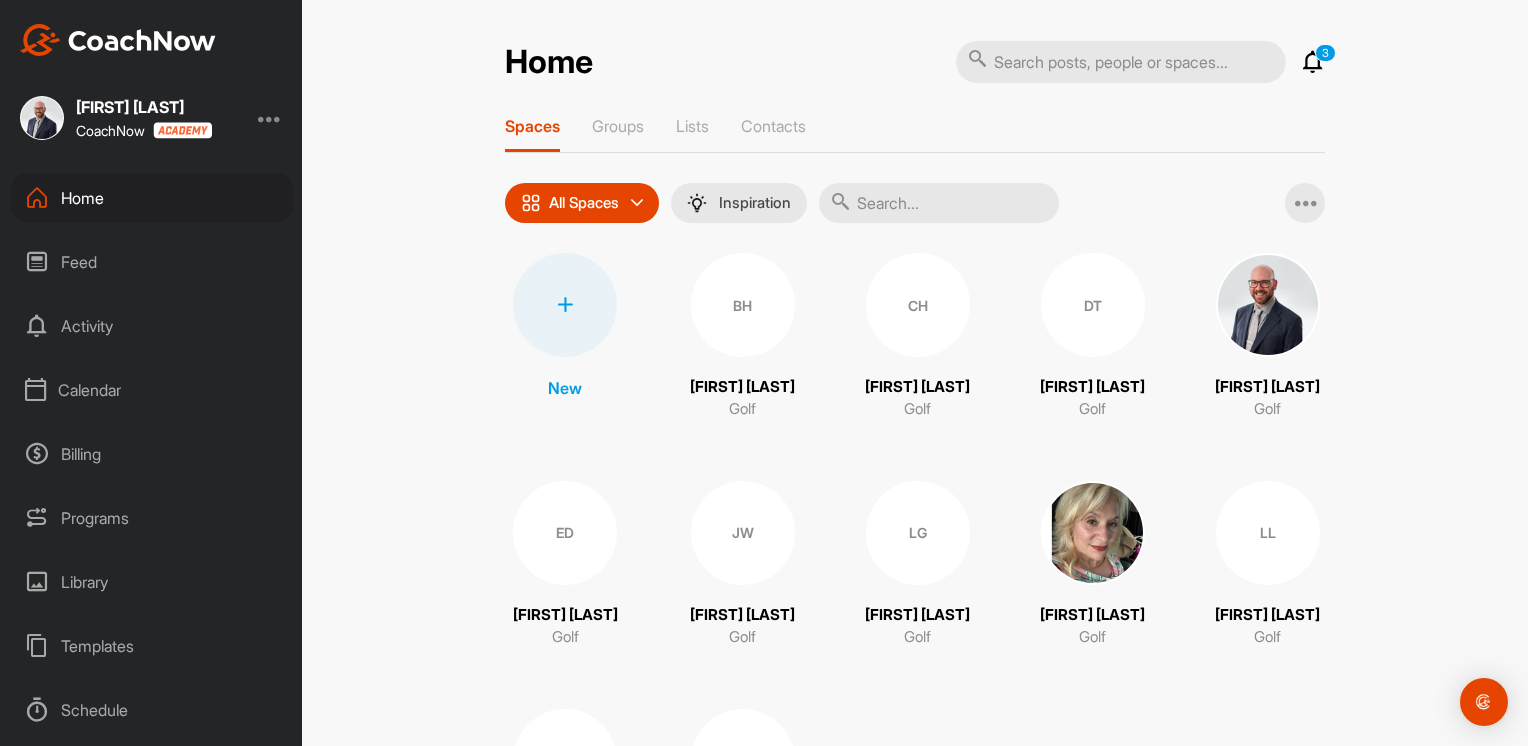click on "Calendar" at bounding box center (152, 390) 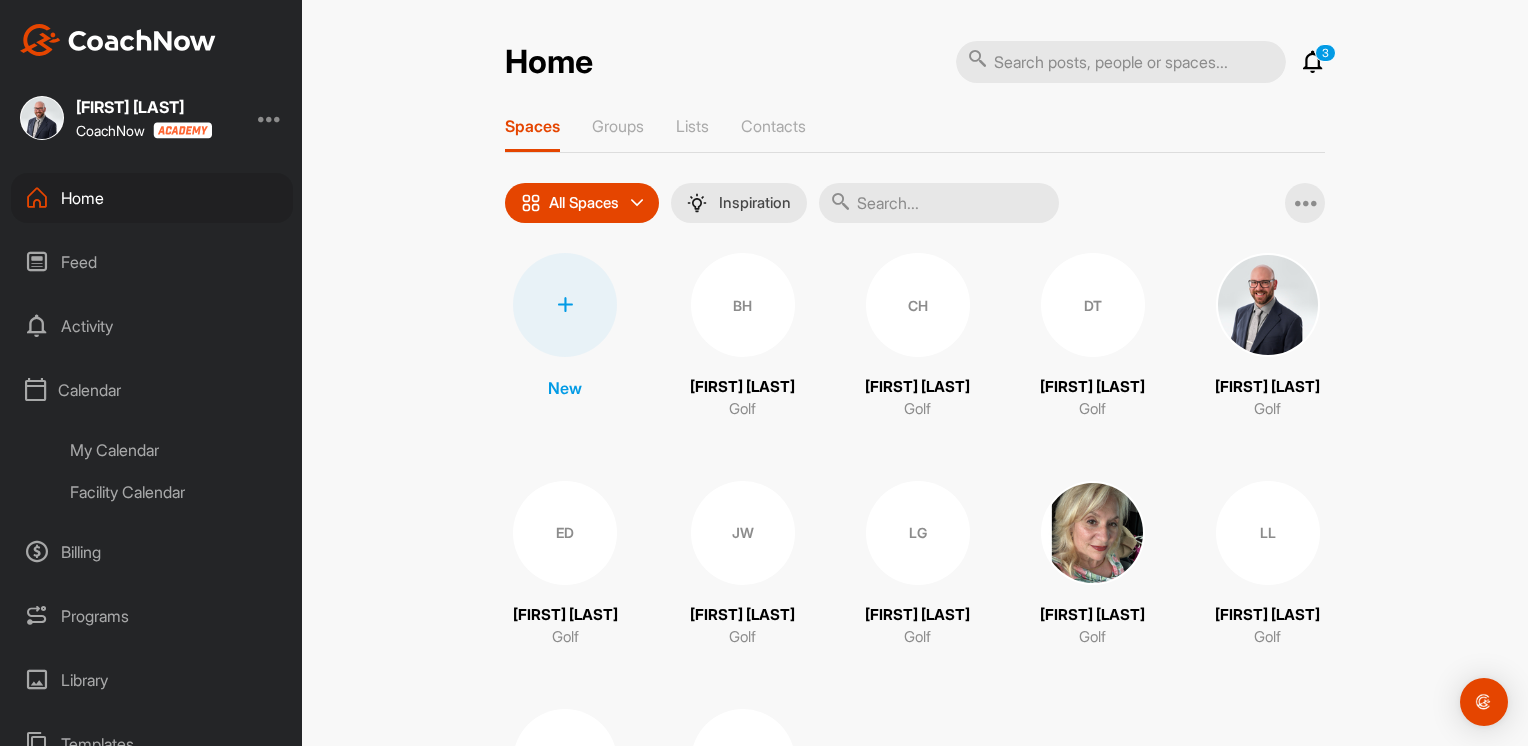 click on "My Calendar" at bounding box center [174, 450] 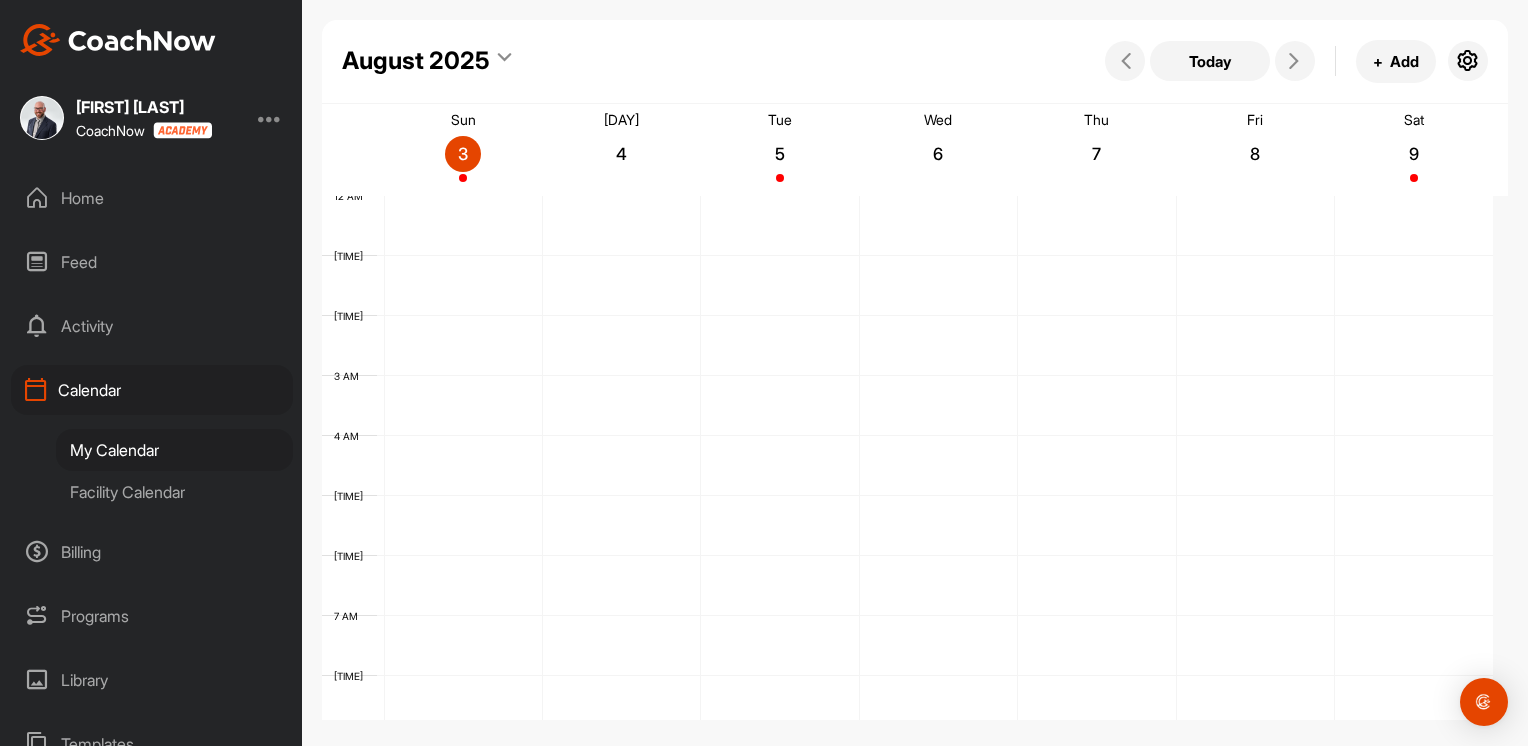scroll, scrollTop: 347, scrollLeft: 0, axis: vertical 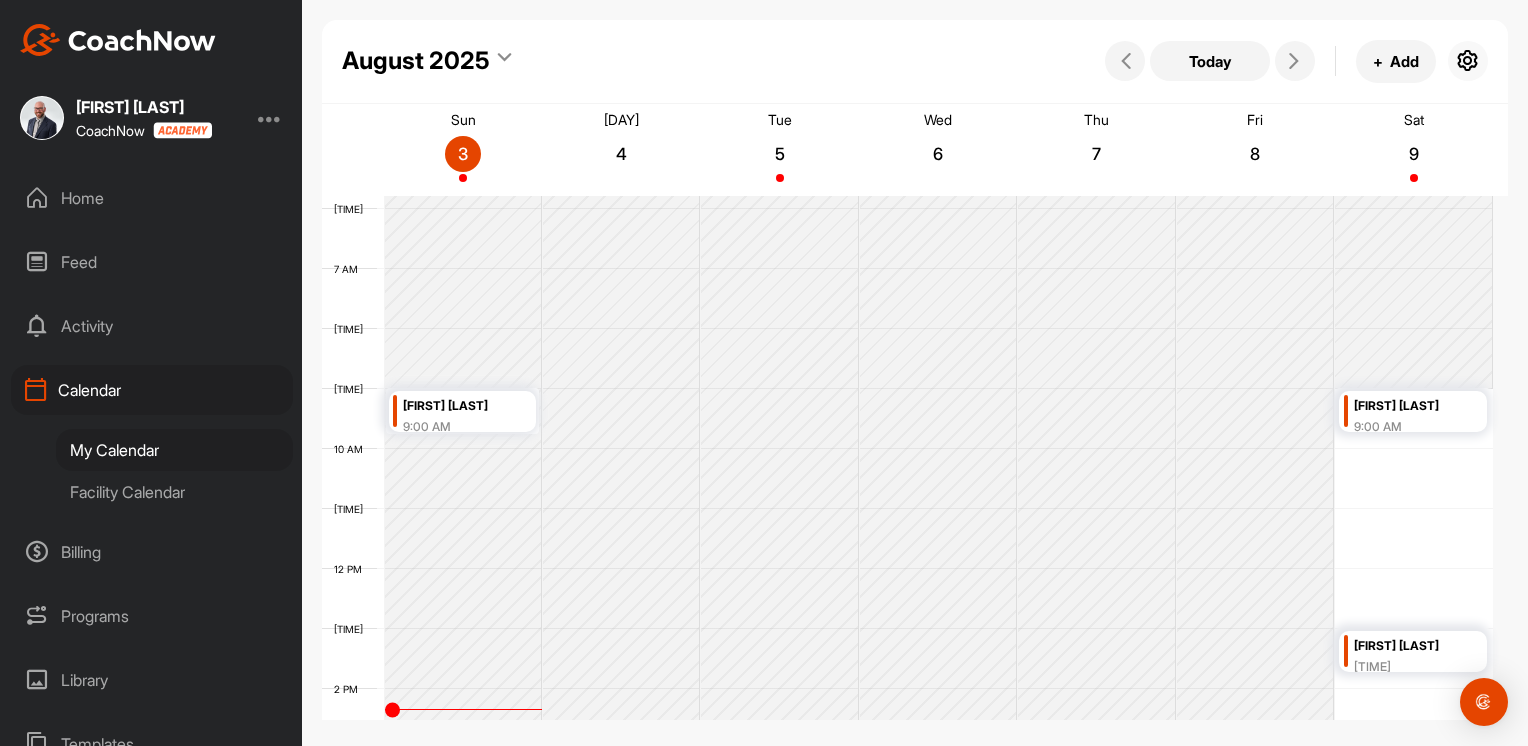 click at bounding box center [1468, 61] 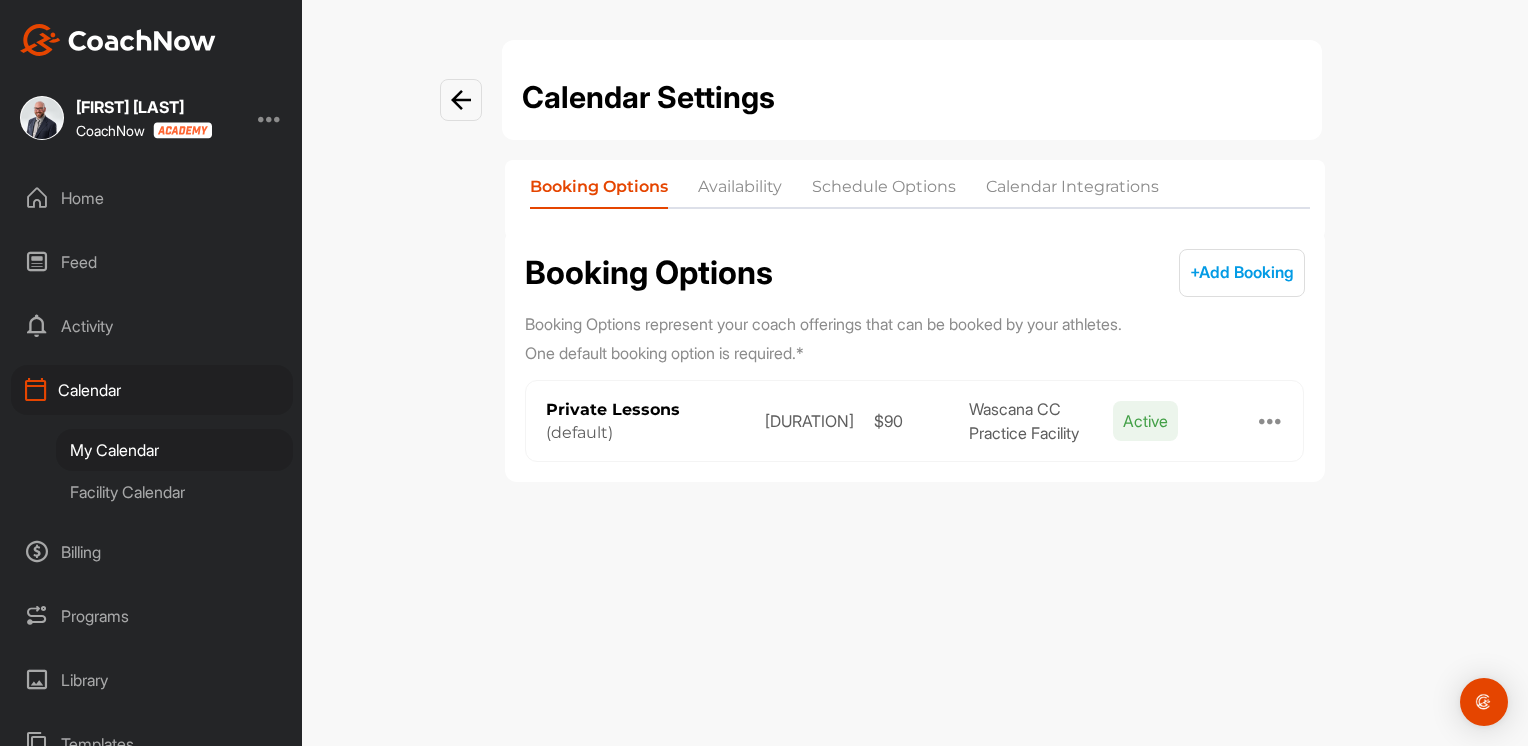 click on "Availability" at bounding box center (740, 191) 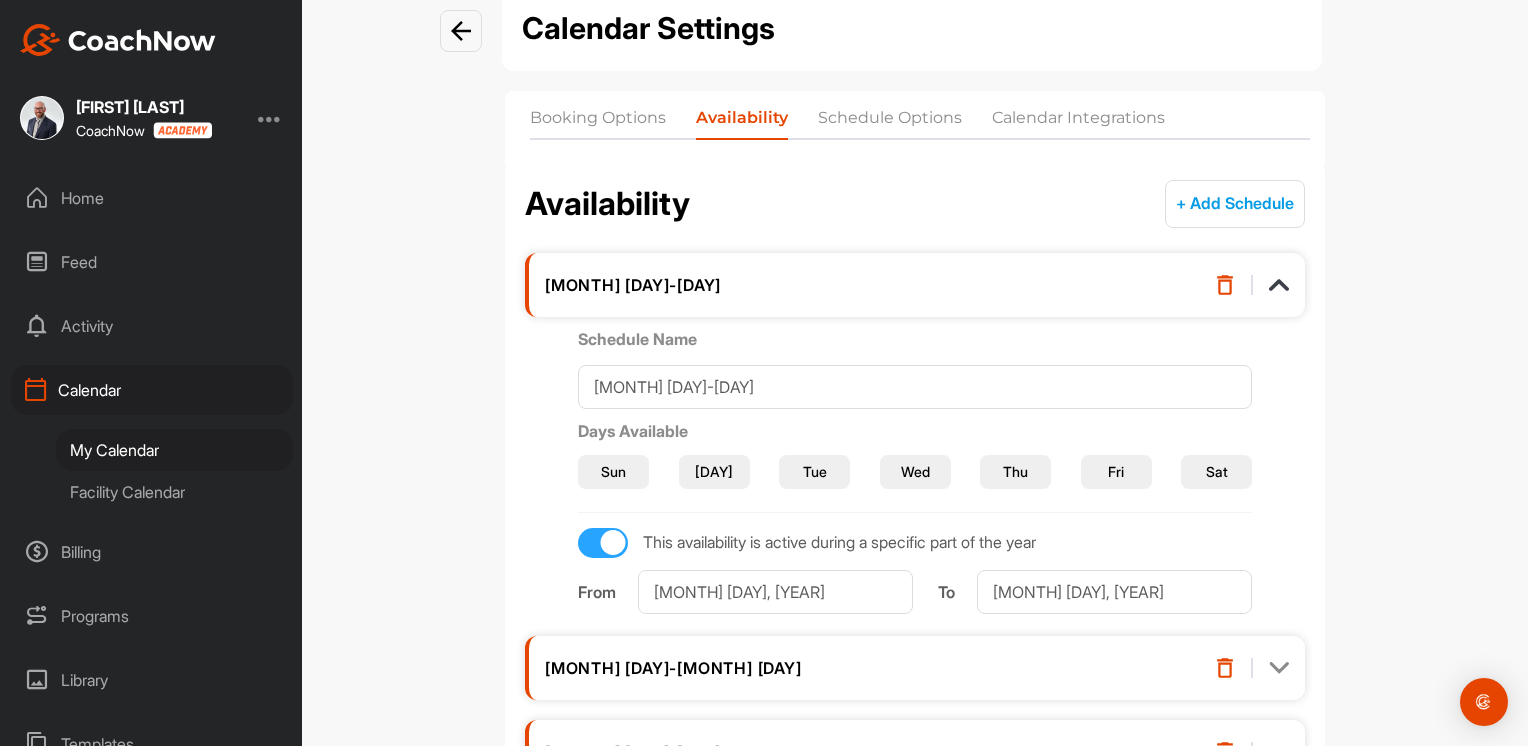 scroll, scrollTop: 100, scrollLeft: 0, axis: vertical 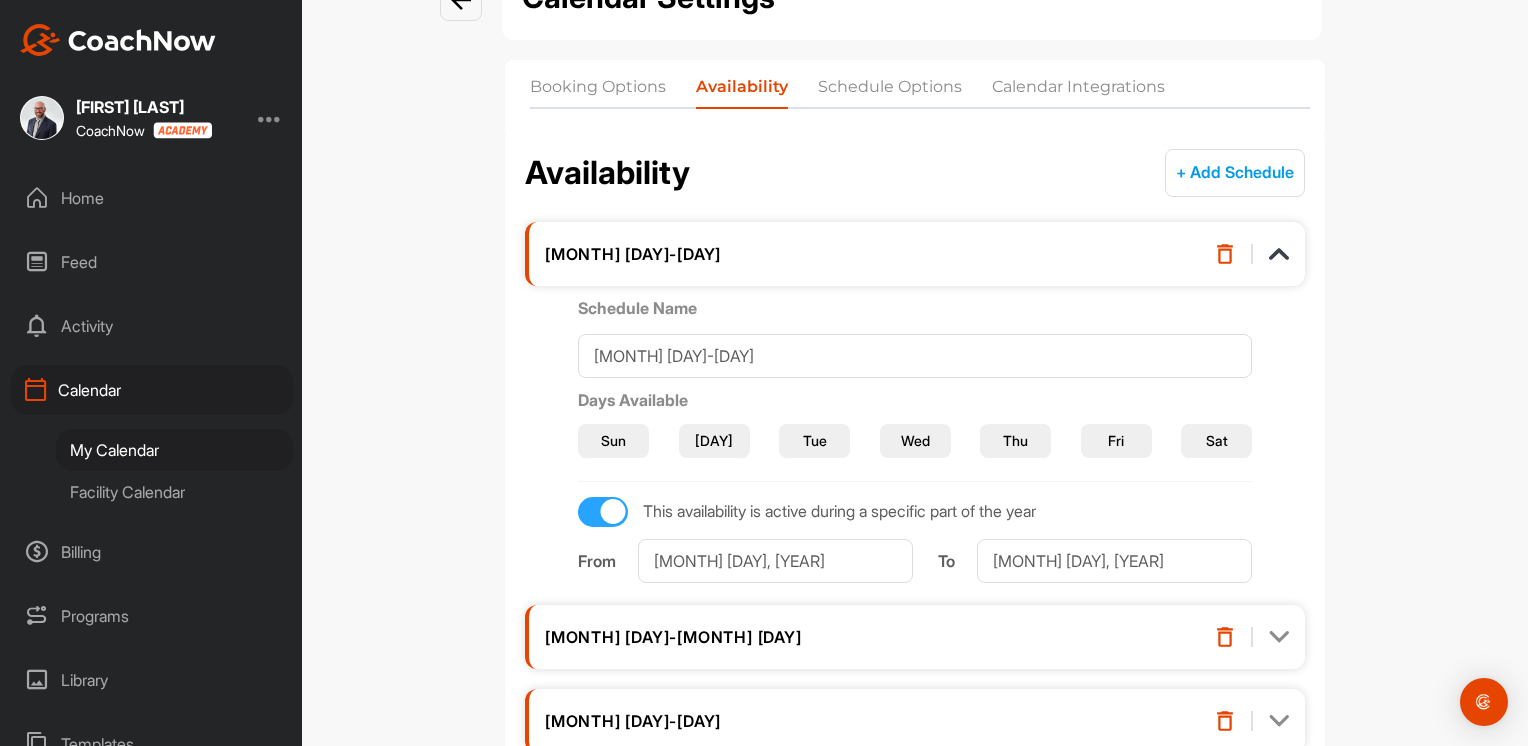 click on "Sun" at bounding box center (613, 440) 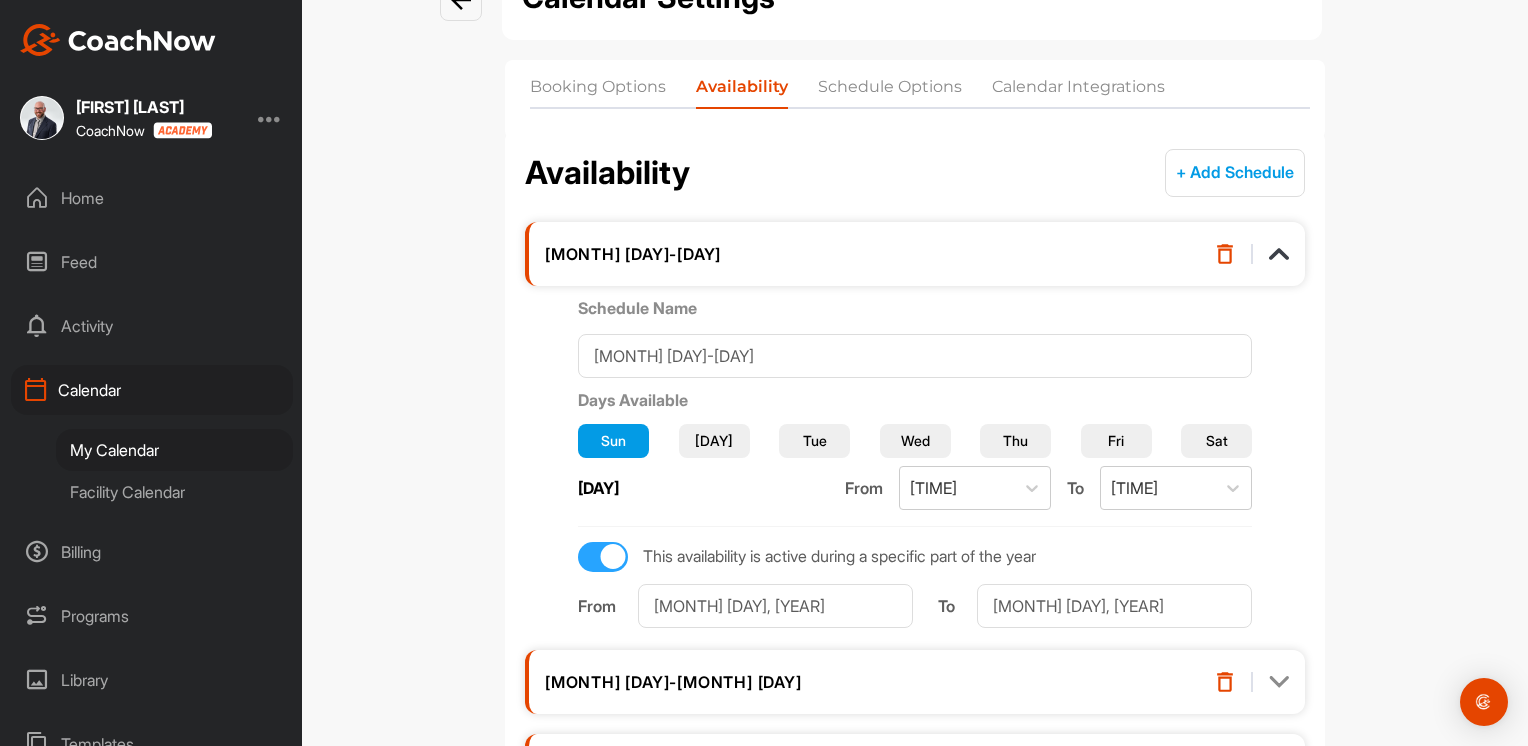 click on "Sun" at bounding box center (613, 441) 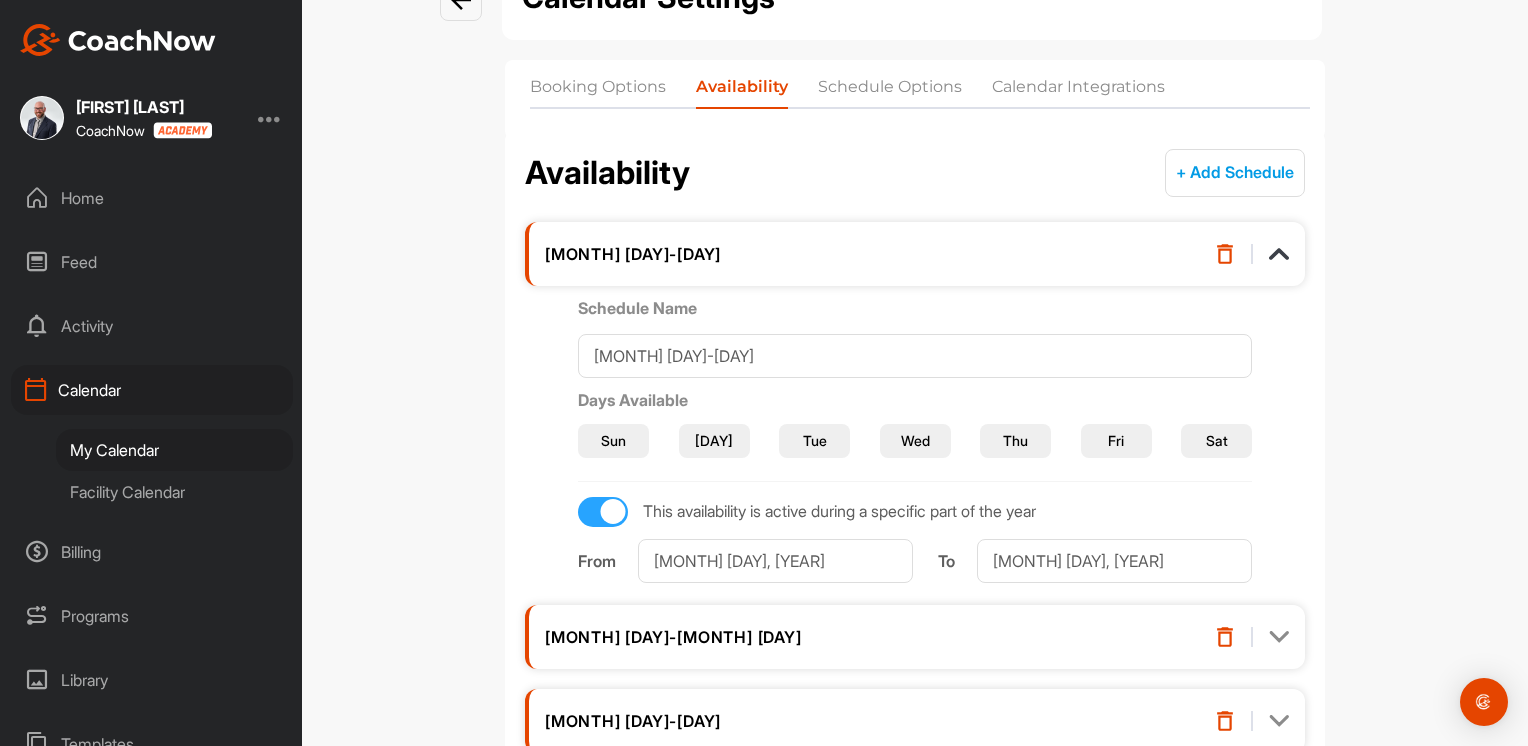 click on "[DAY]" at bounding box center (714, 440) 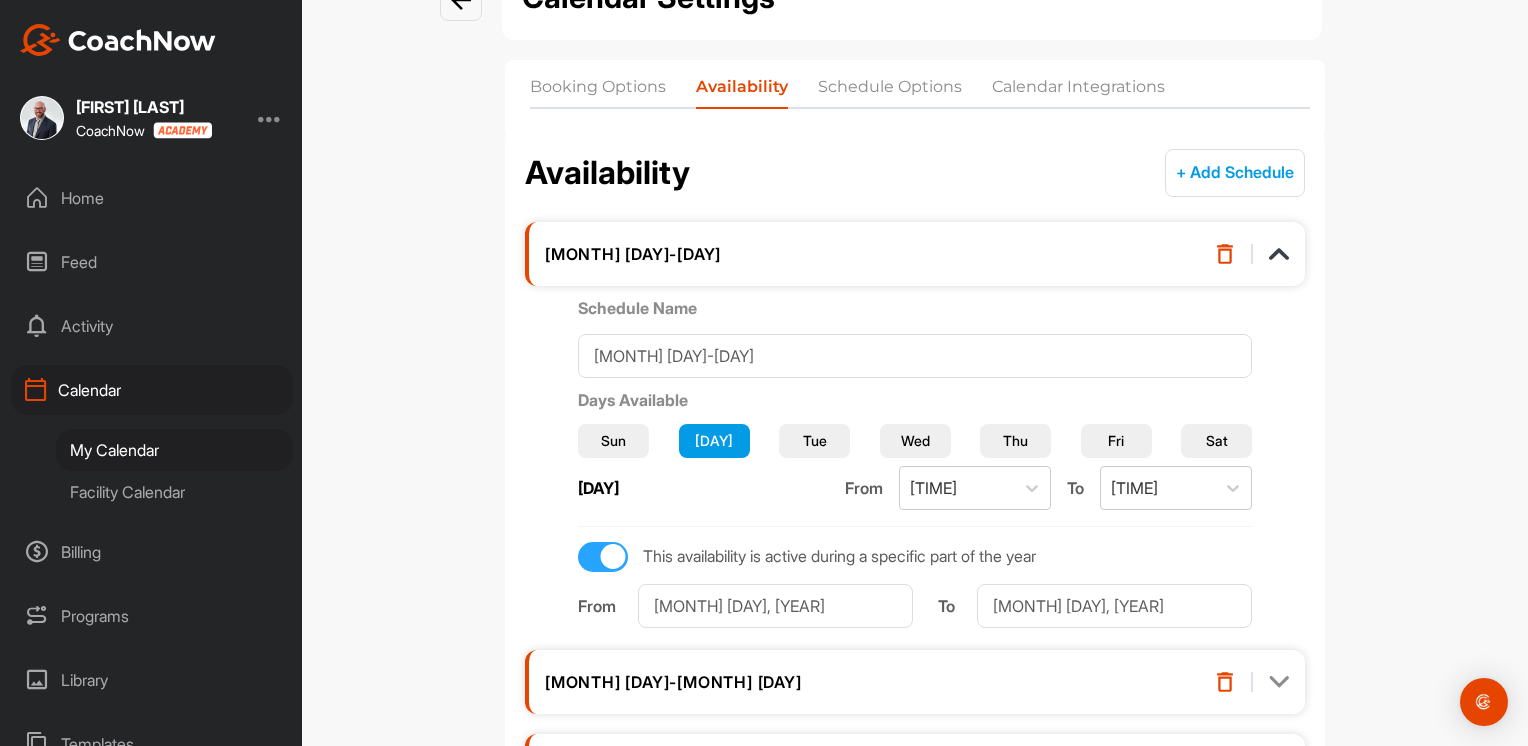 click on "[DAY]" at bounding box center (714, 440) 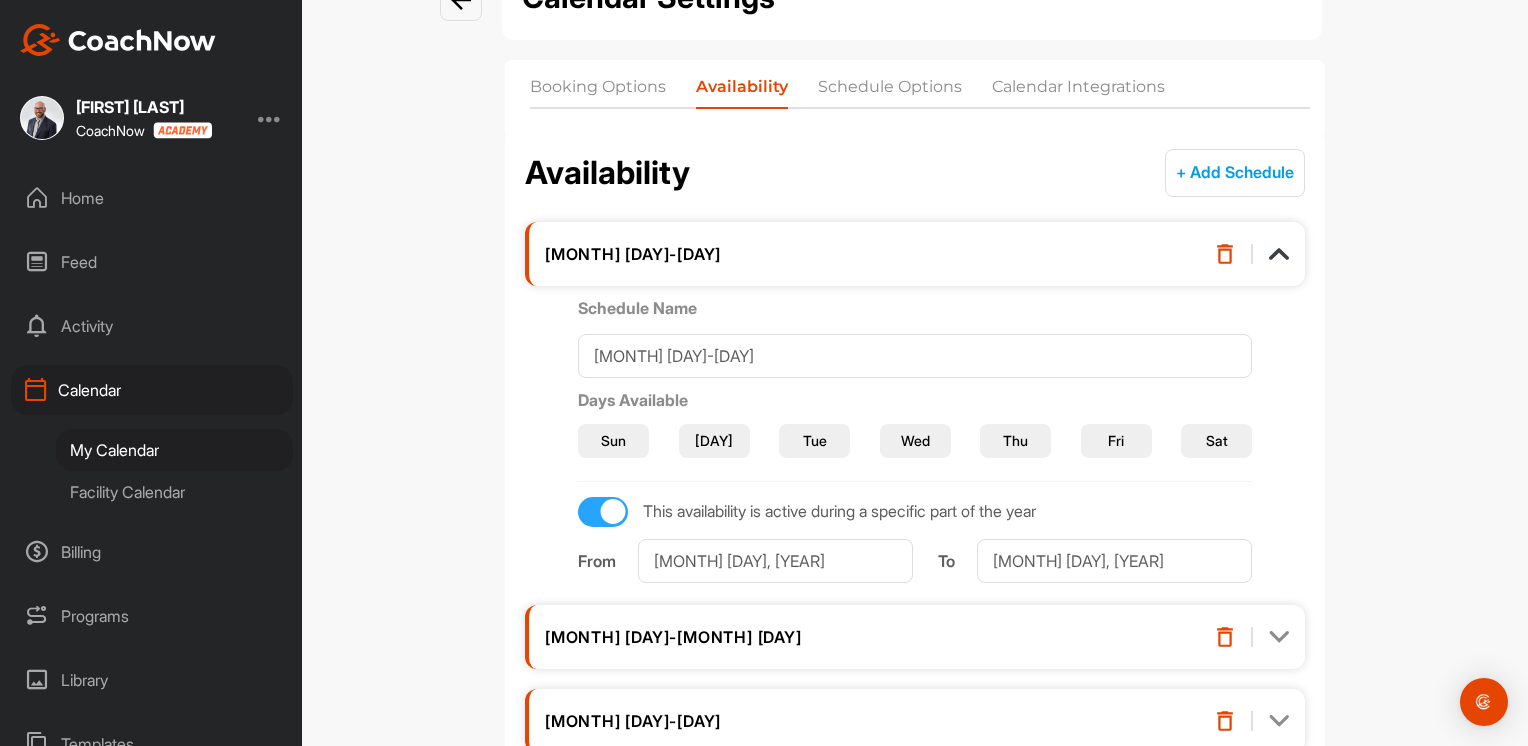 click on "Tue" at bounding box center (814, 441) 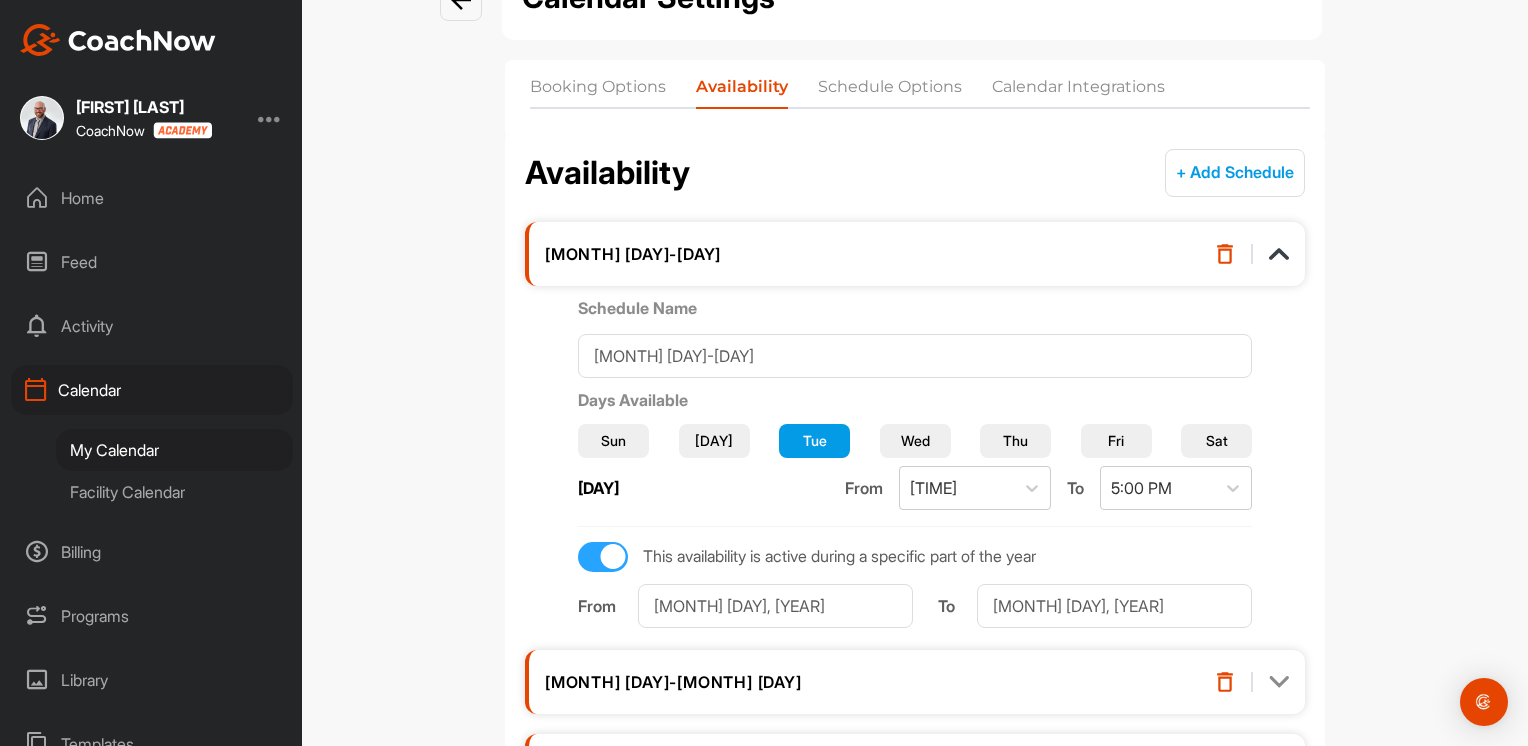 click on "Tue" at bounding box center [814, 441] 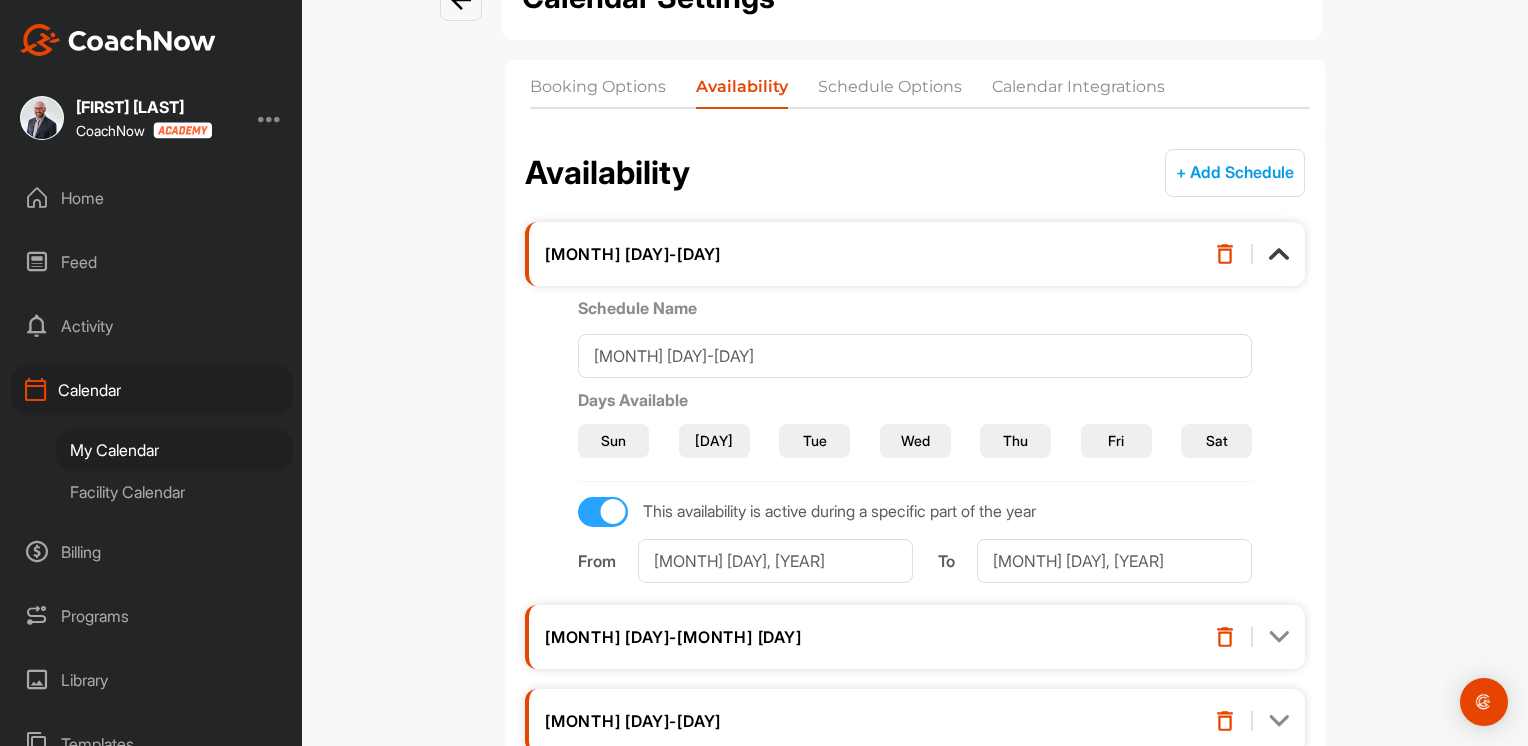 click on "Sat" at bounding box center (1217, 440) 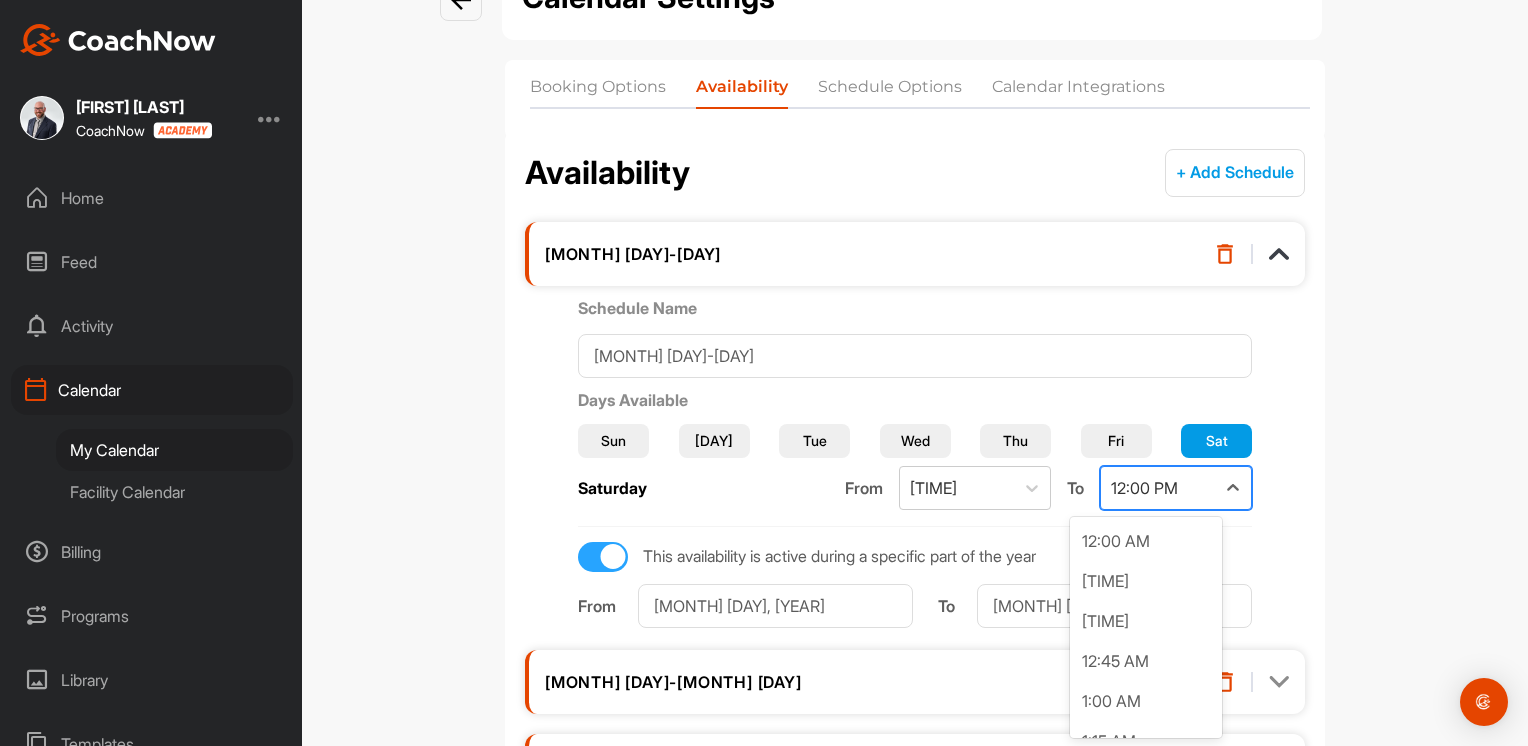 click on "12:00 PM" at bounding box center (1144, 488) 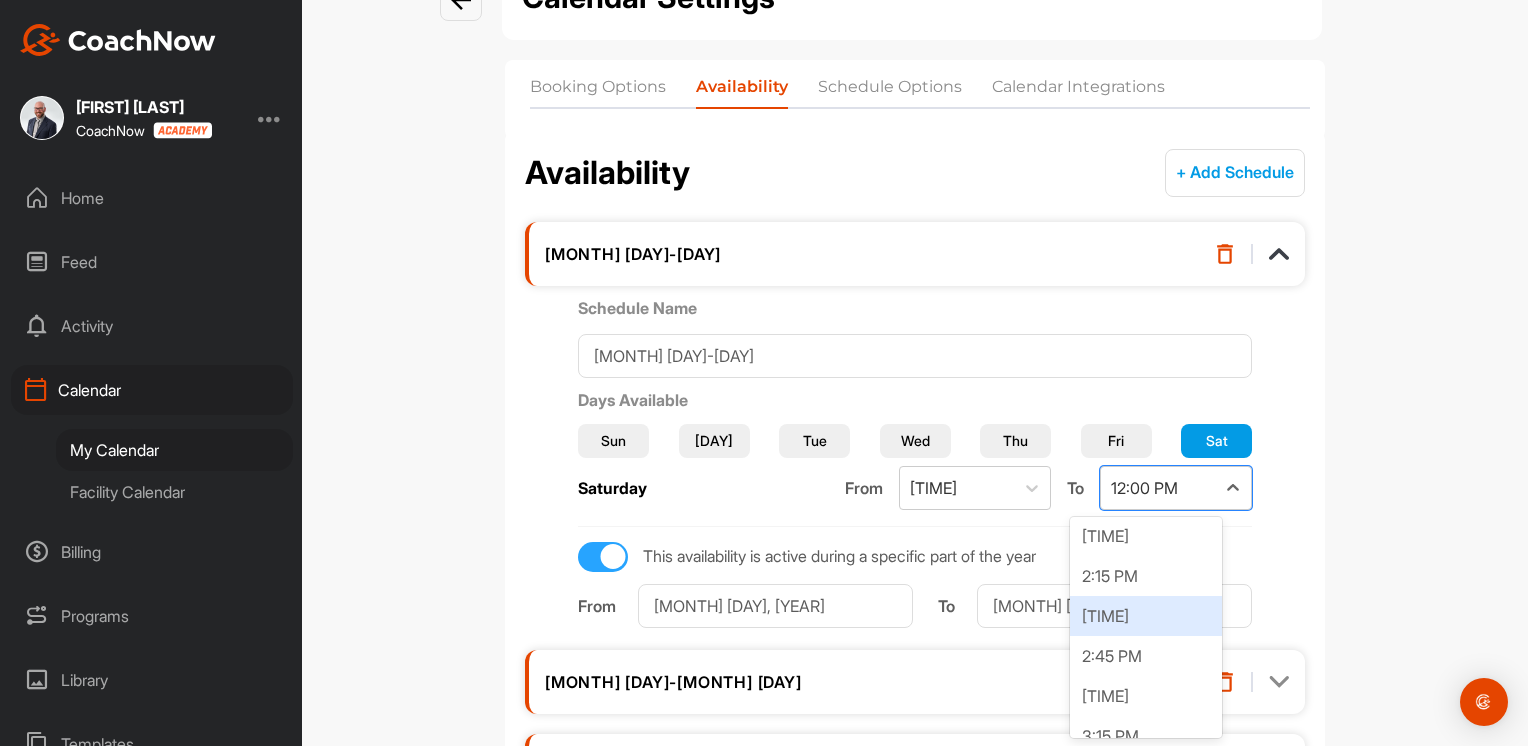 scroll, scrollTop: 2277, scrollLeft: 0, axis: vertical 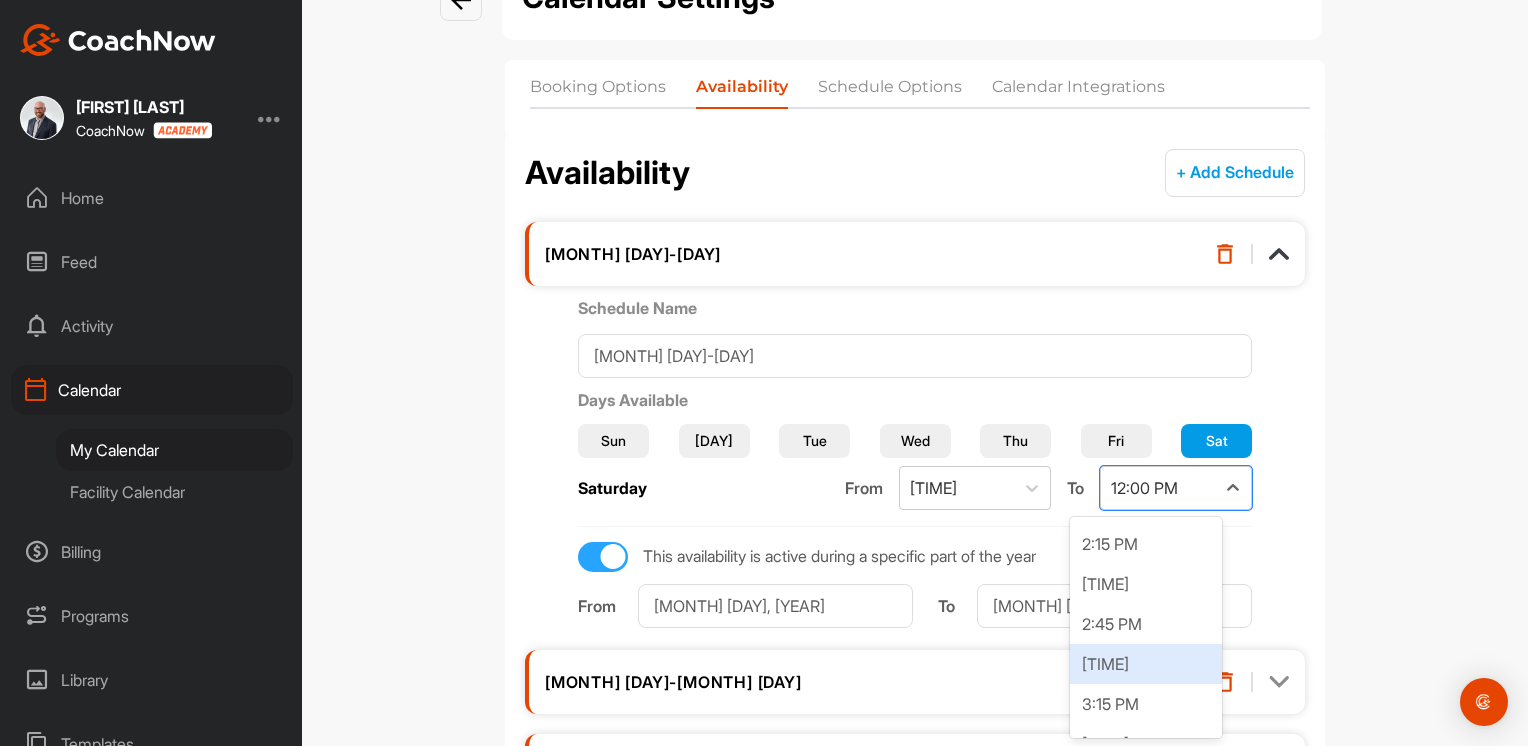 click on "[TIME]" at bounding box center [1146, 664] 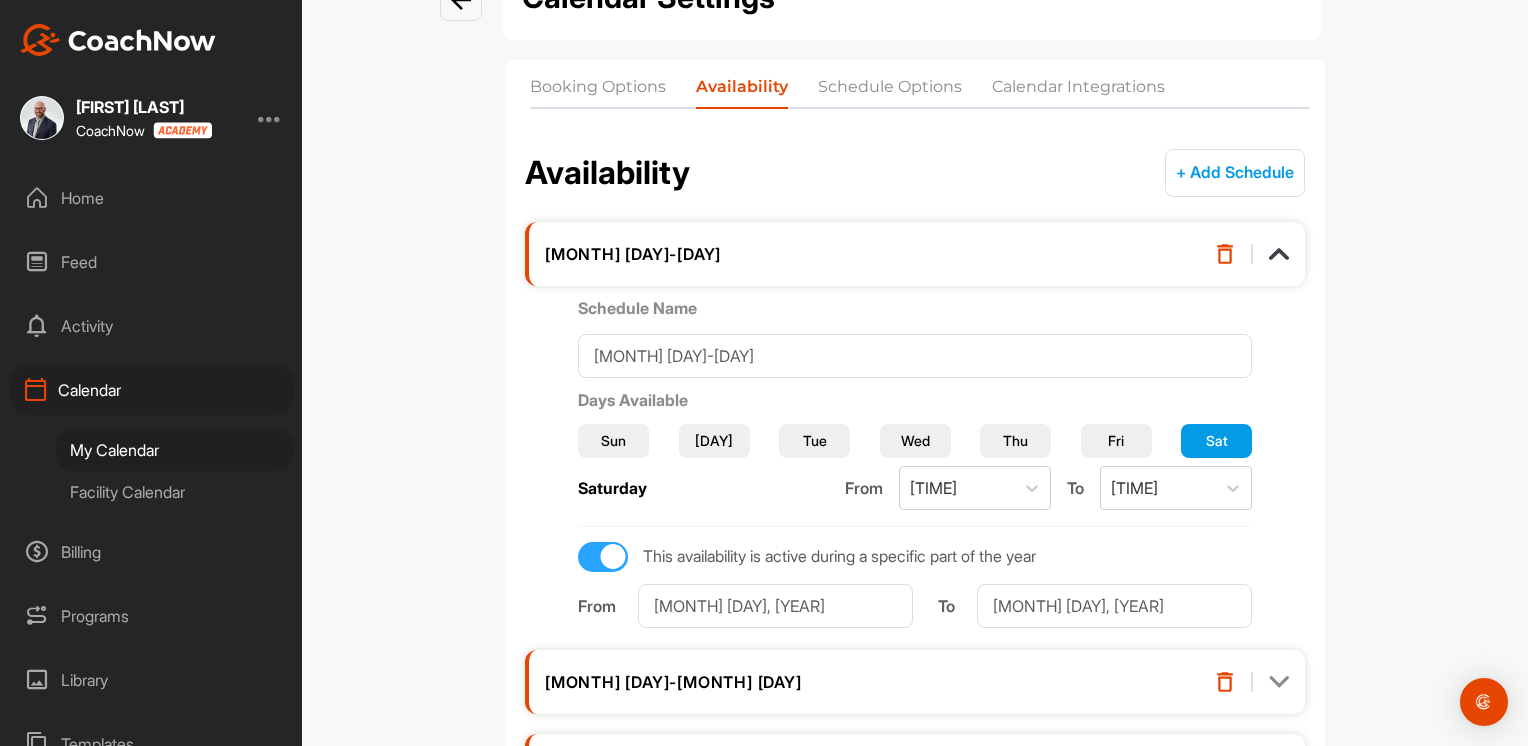 click on "Fri" at bounding box center [1116, 440] 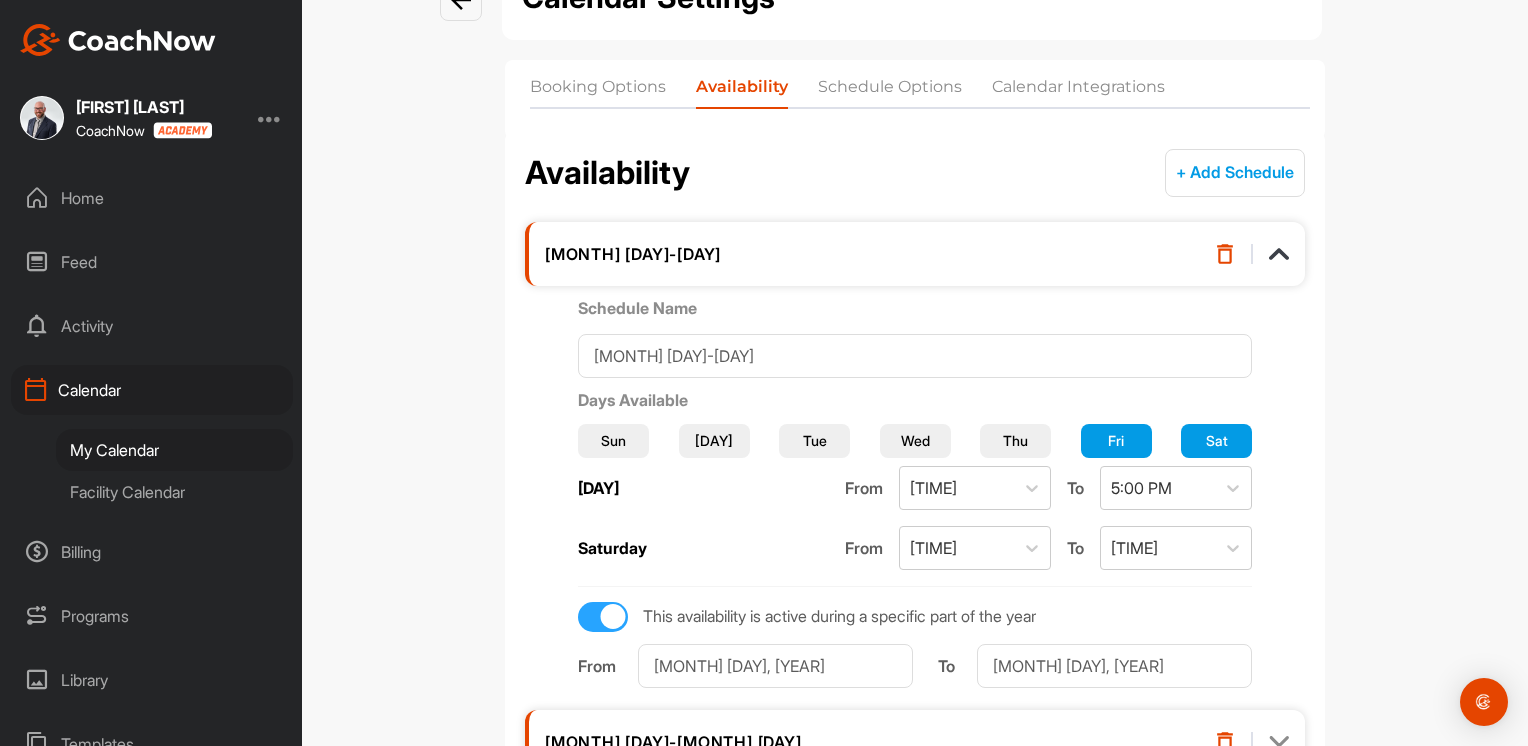 click on "Thu" at bounding box center [1015, 440] 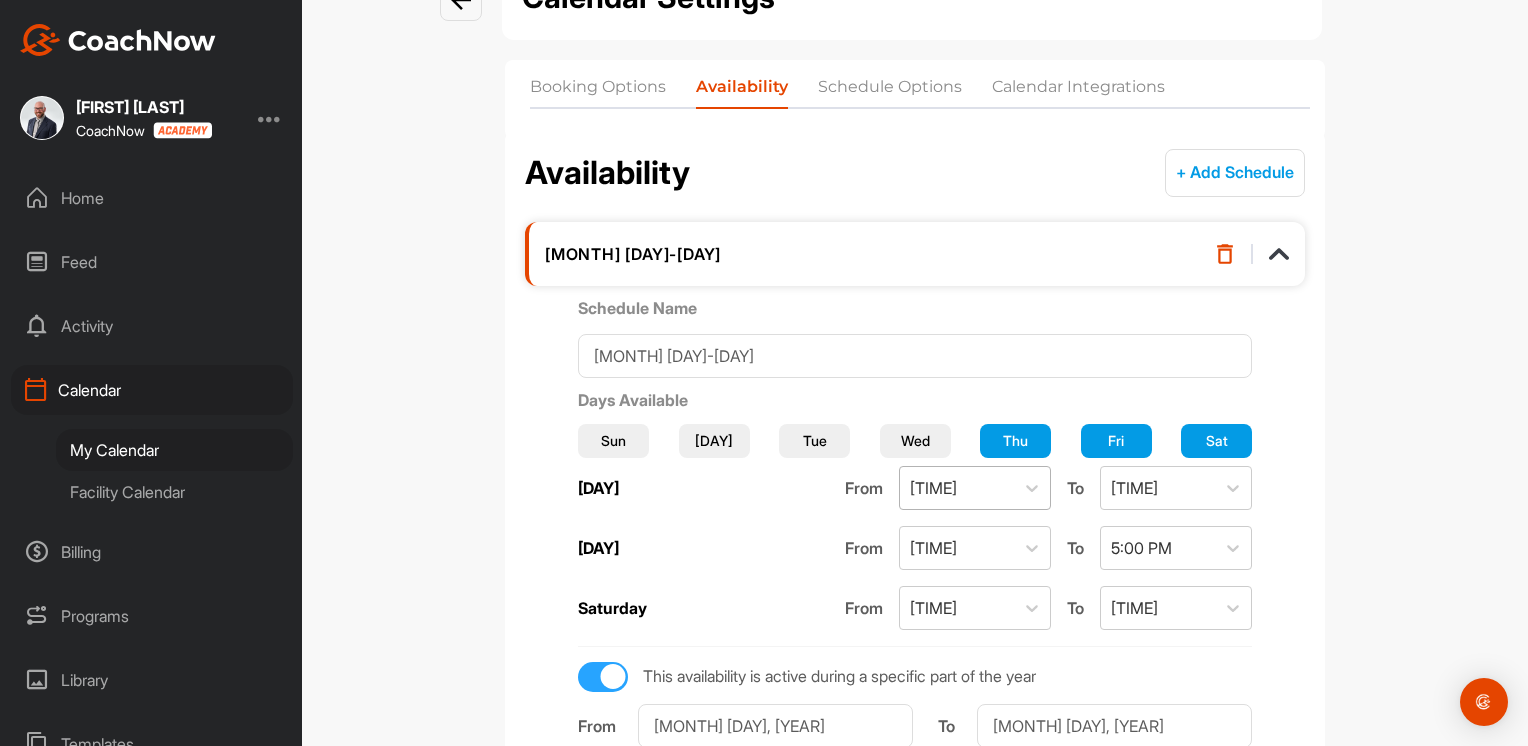 click on "[TIME]" at bounding box center (933, 488) 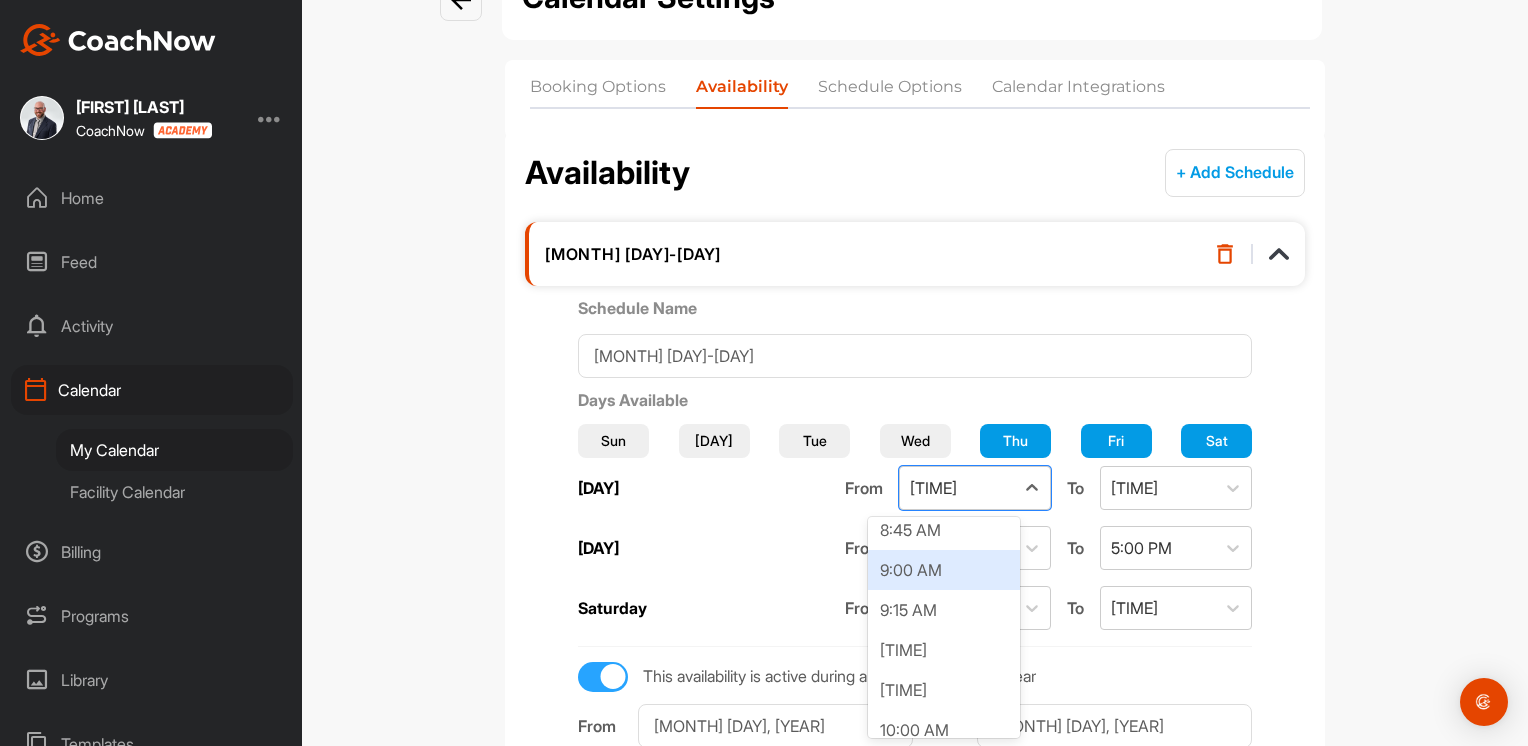 scroll, scrollTop: 1437, scrollLeft: 0, axis: vertical 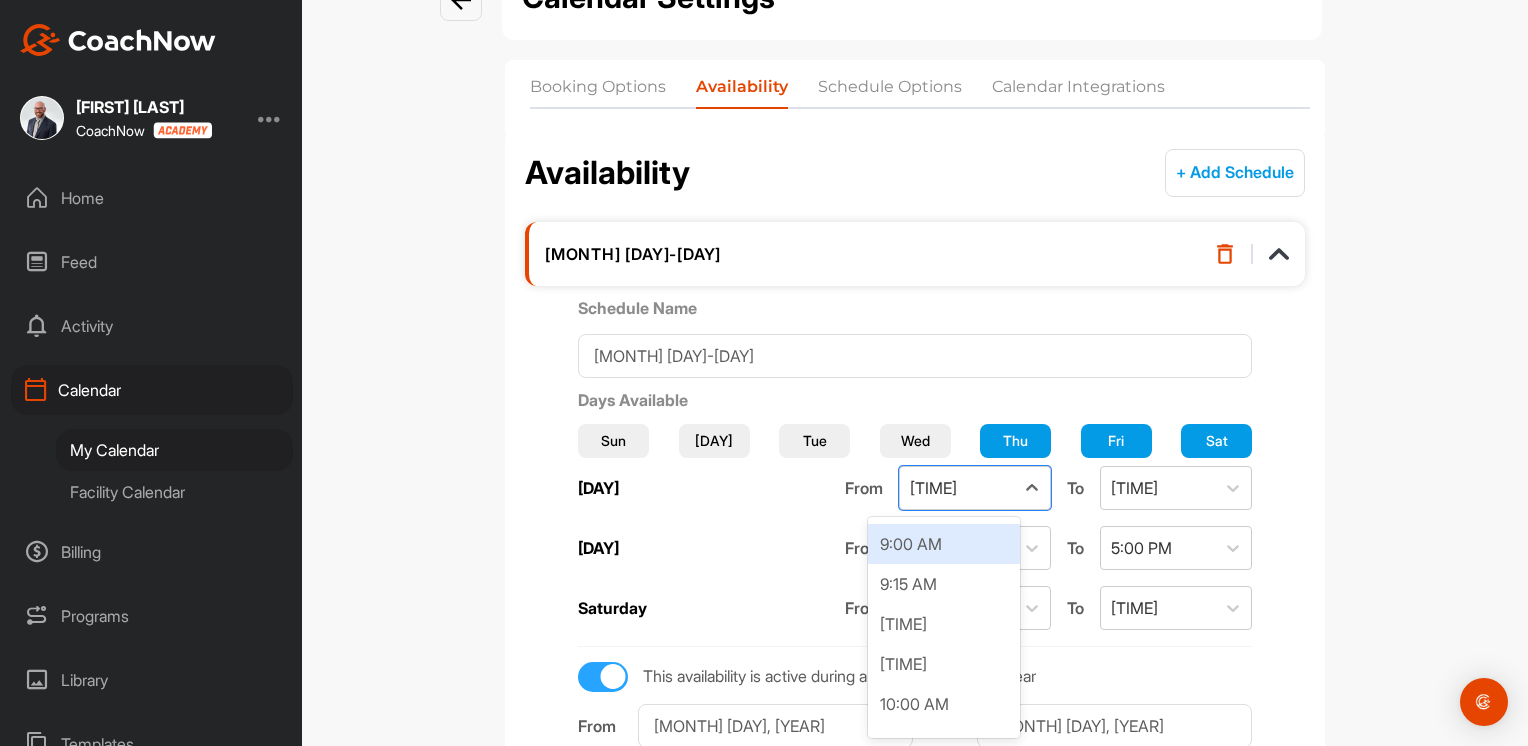 click on "Thu" at bounding box center (1015, 440) 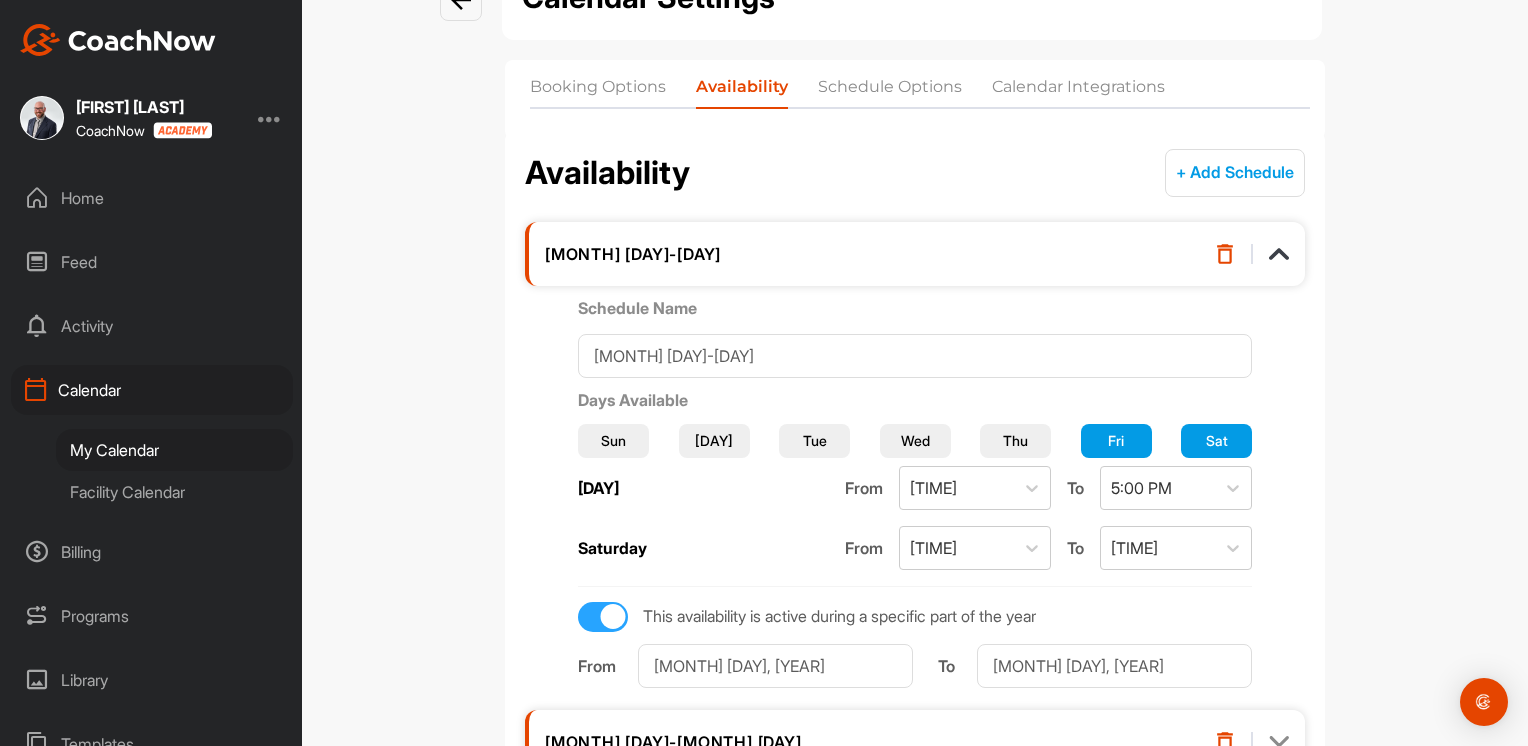 click on "Thu" at bounding box center [1015, 441] 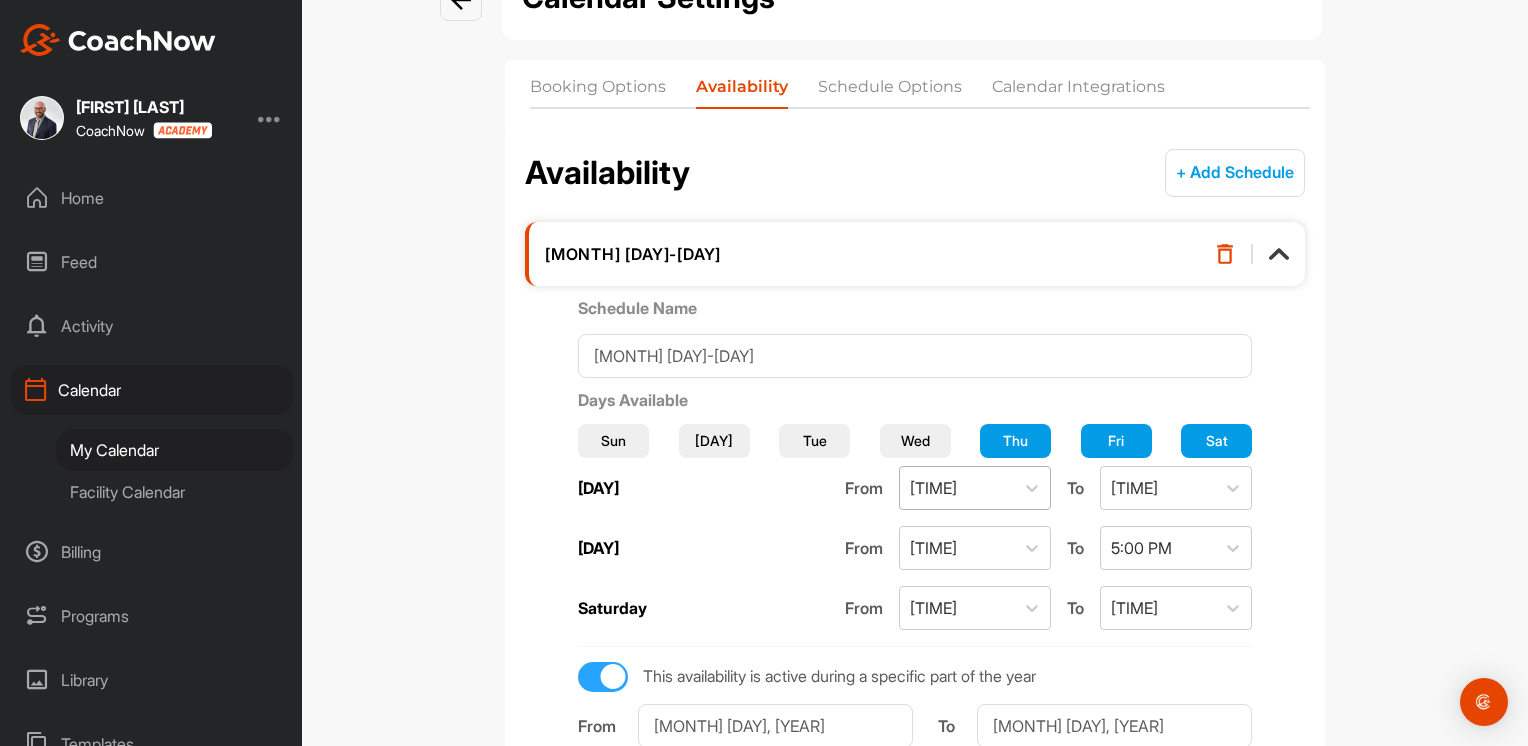 click on "[TIME]" at bounding box center [957, 488] 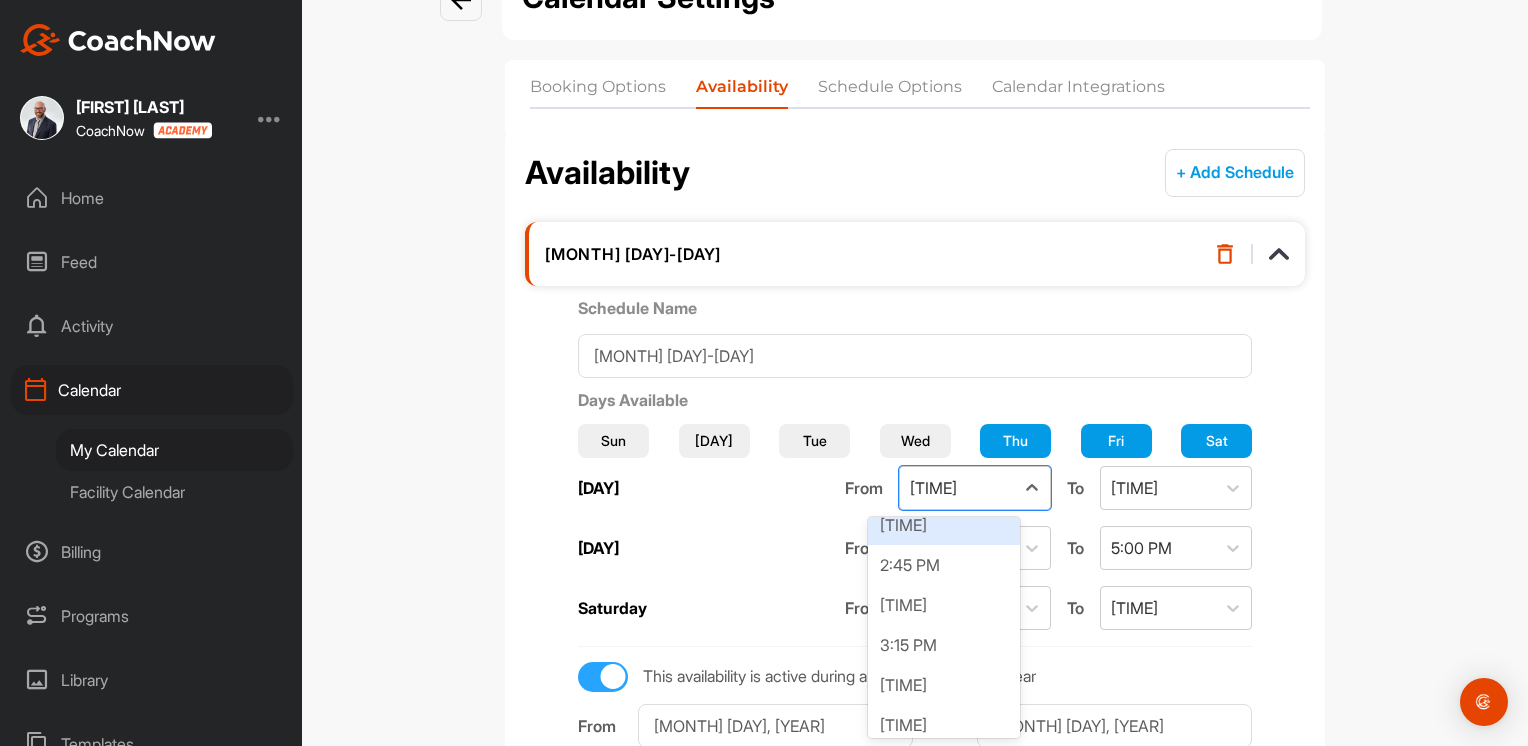 scroll, scrollTop: 2337, scrollLeft: 0, axis: vertical 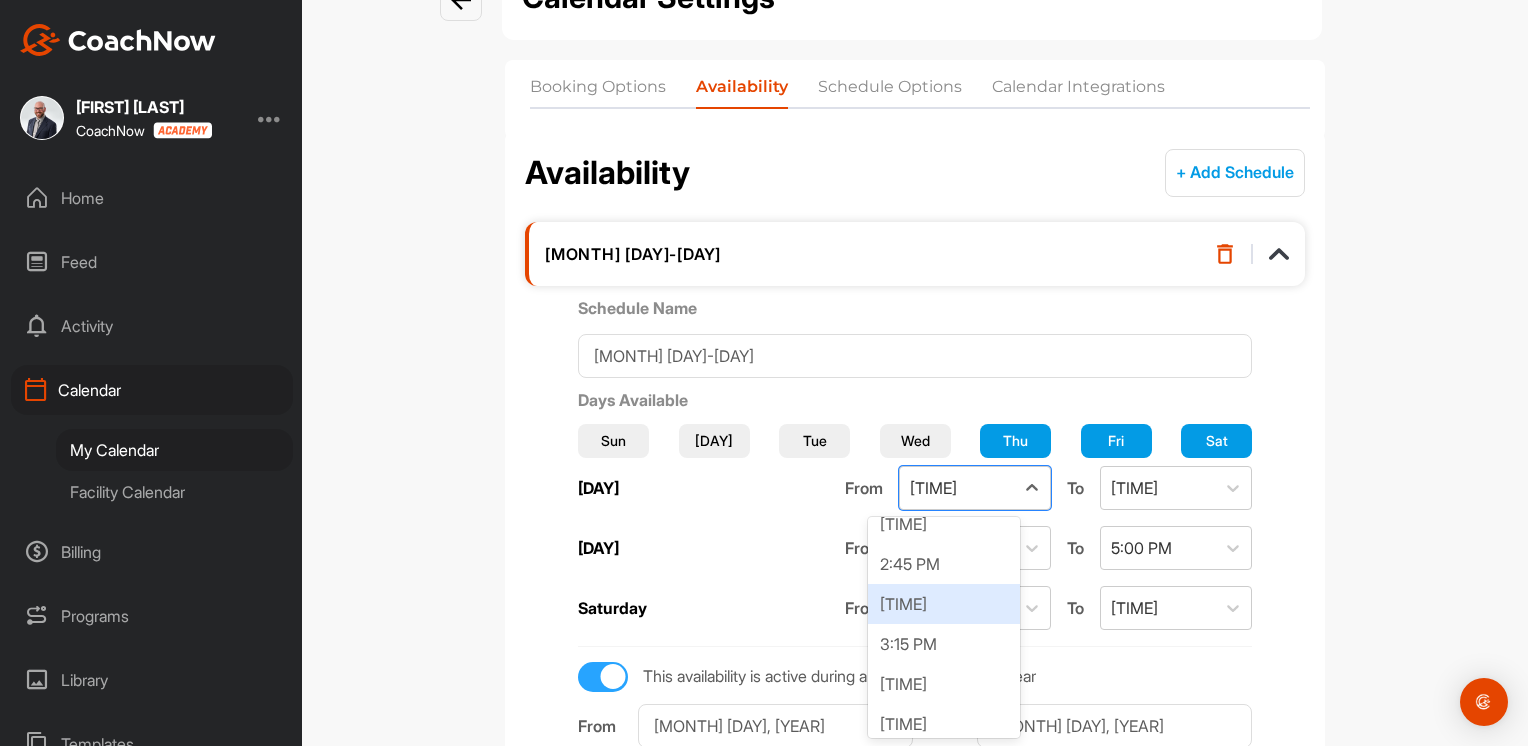 click on "[TIME]" at bounding box center (944, 604) 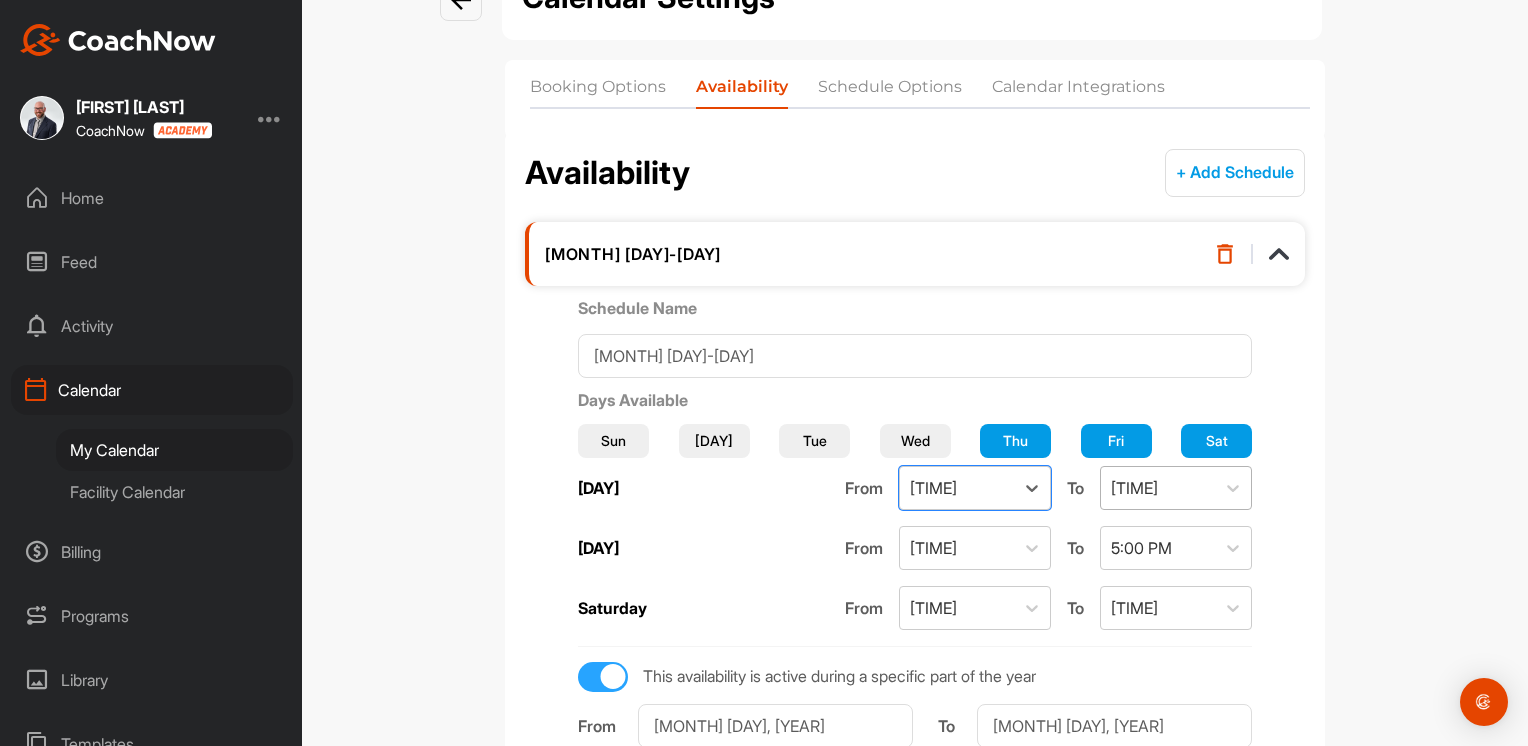 click on "[TIME]" at bounding box center (1134, 488) 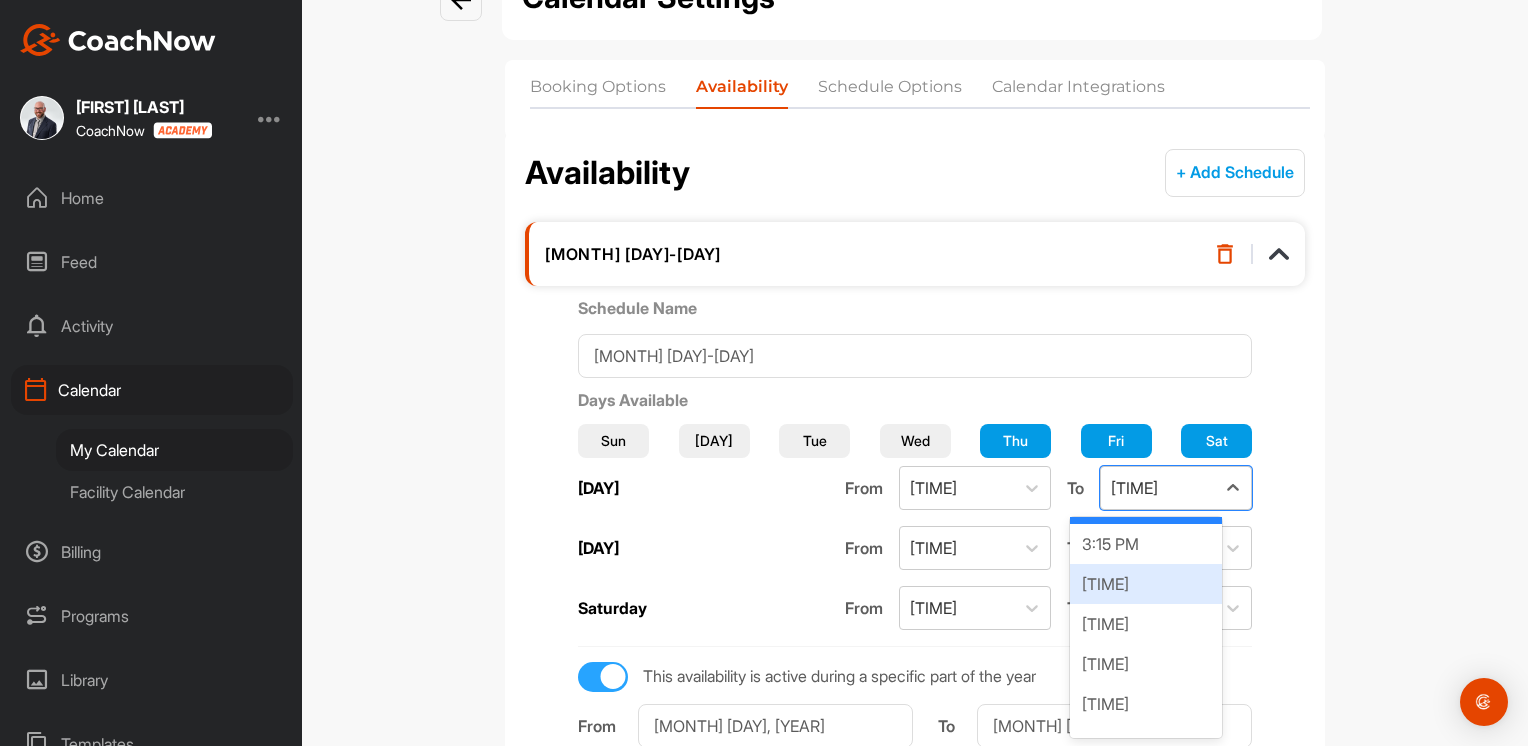 scroll, scrollTop: 2557, scrollLeft: 0, axis: vertical 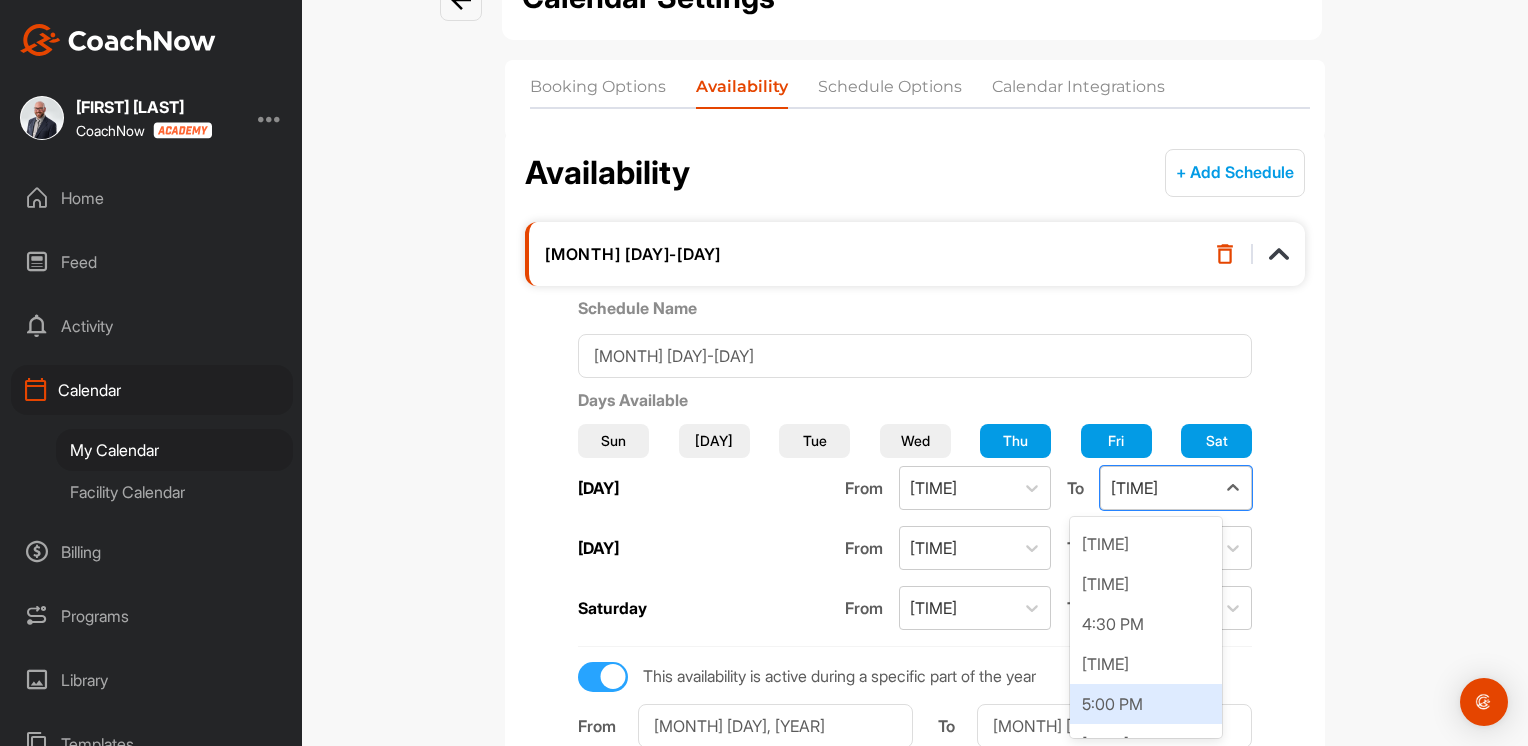 click on "5:00 PM" at bounding box center [1146, 704] 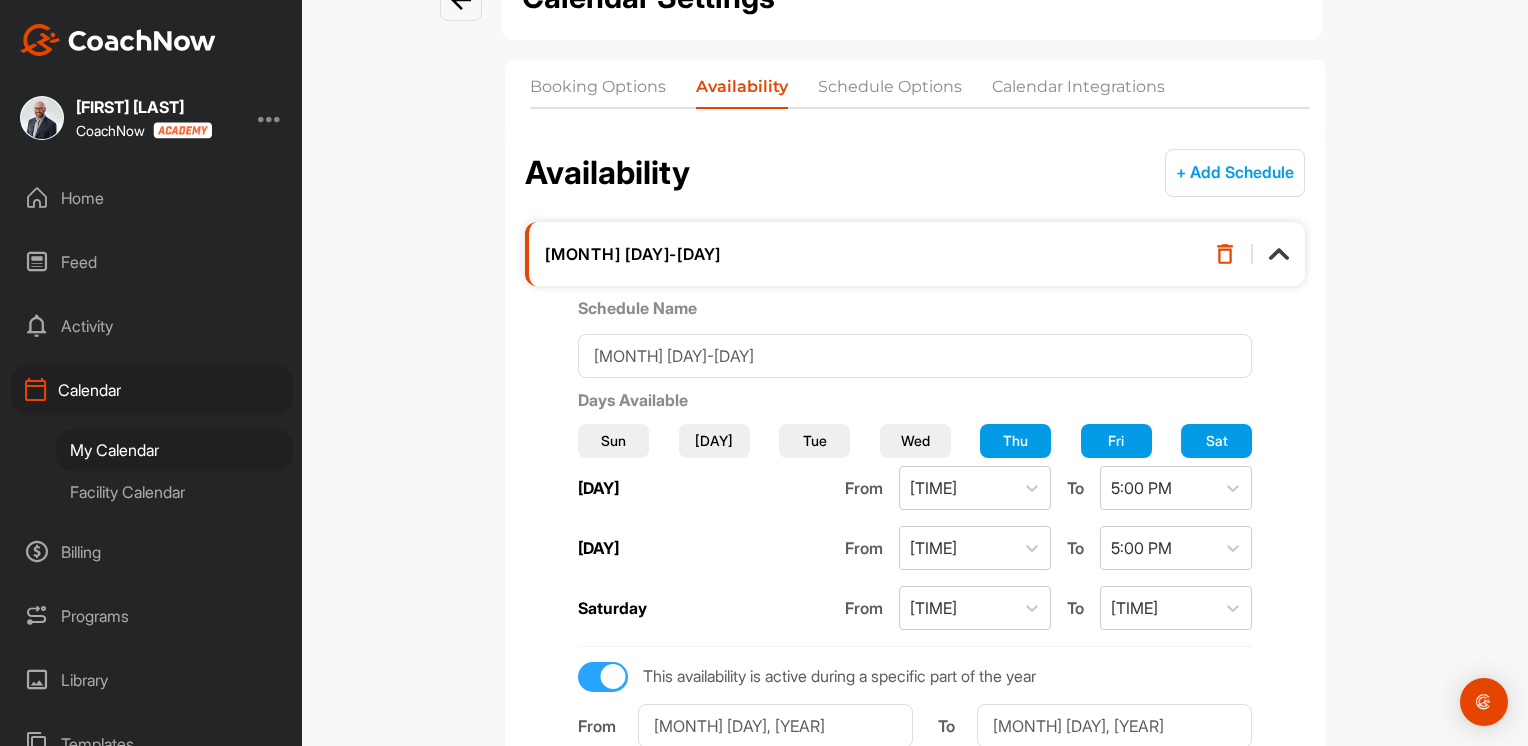 click on "Tue" at bounding box center (815, 440) 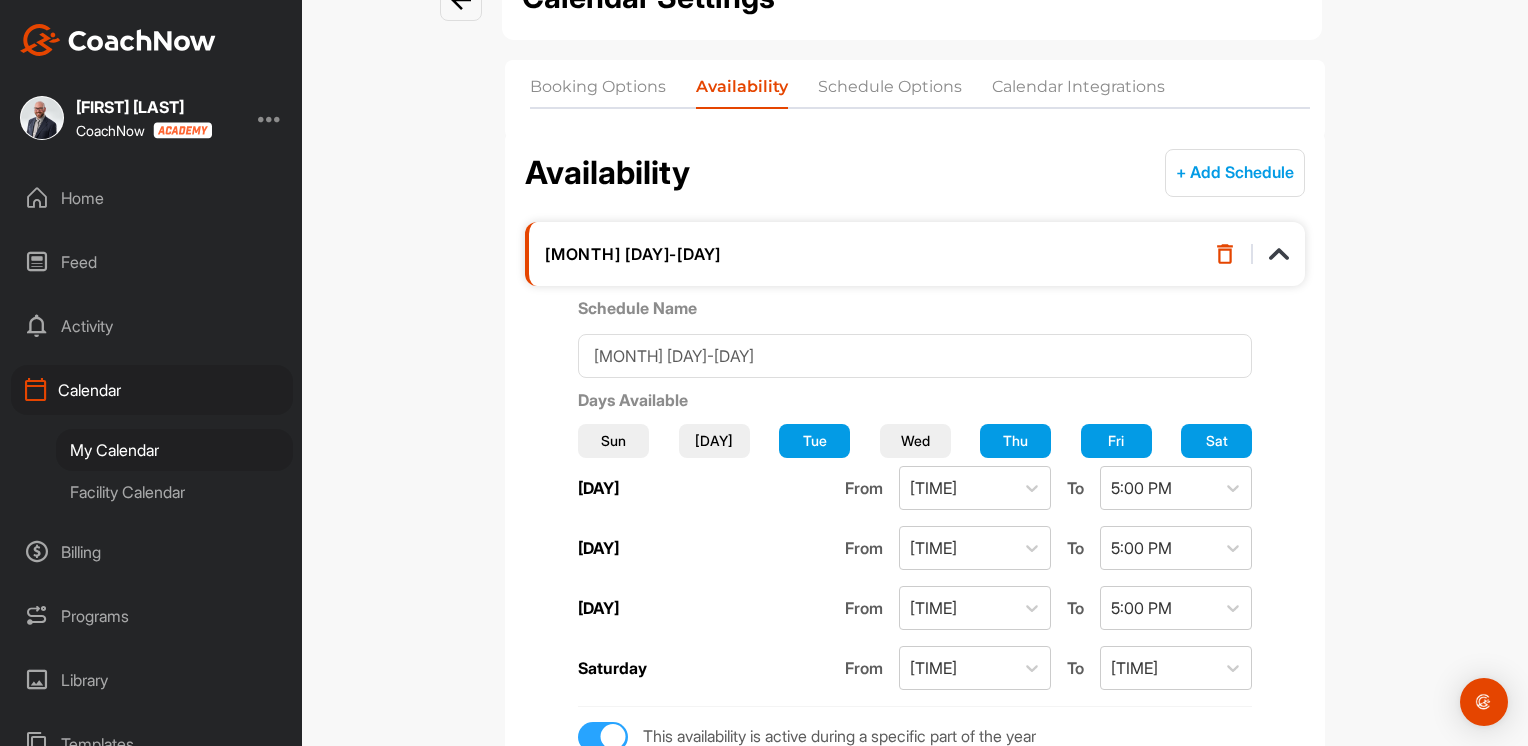 click on "Tue" at bounding box center [815, 440] 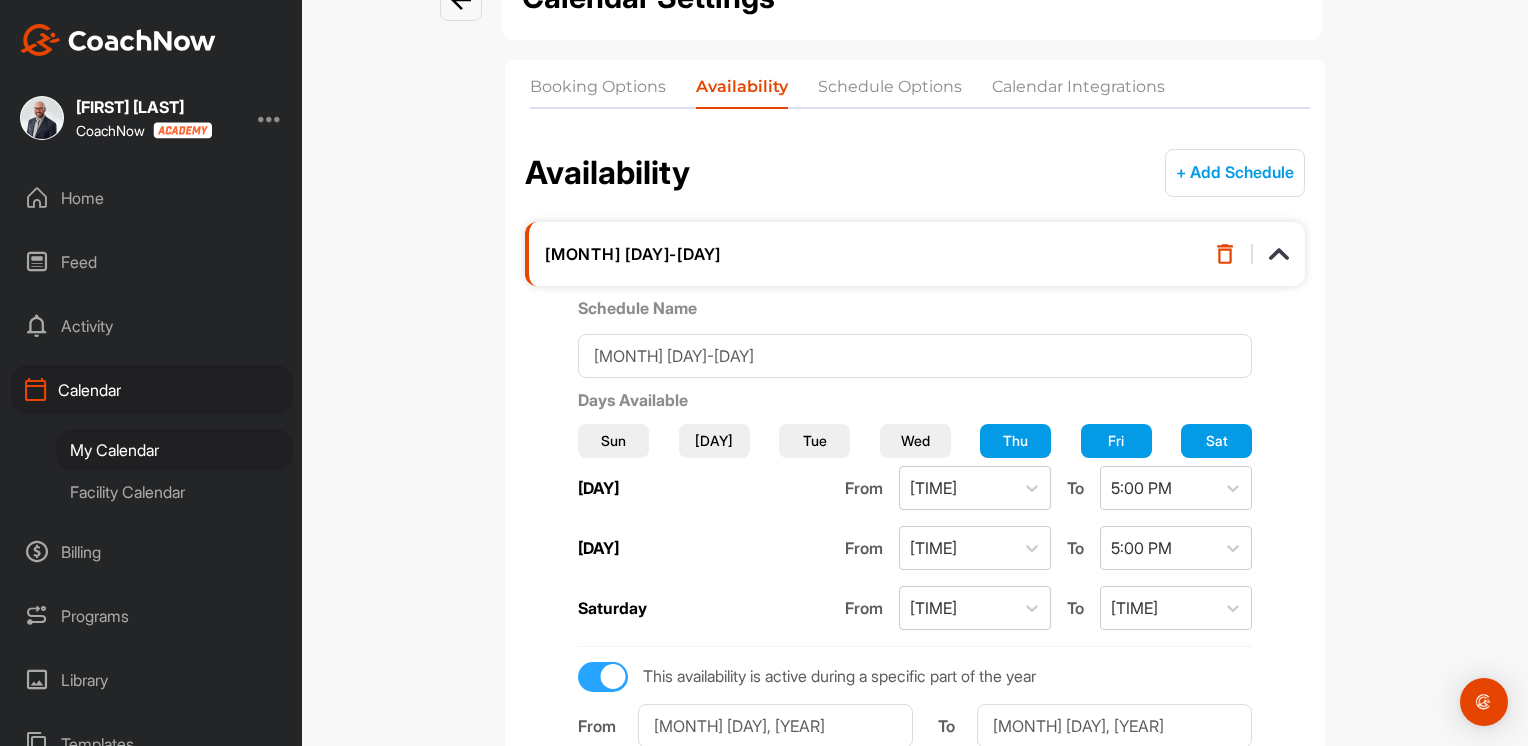 click on "Thu" at bounding box center [1015, 440] 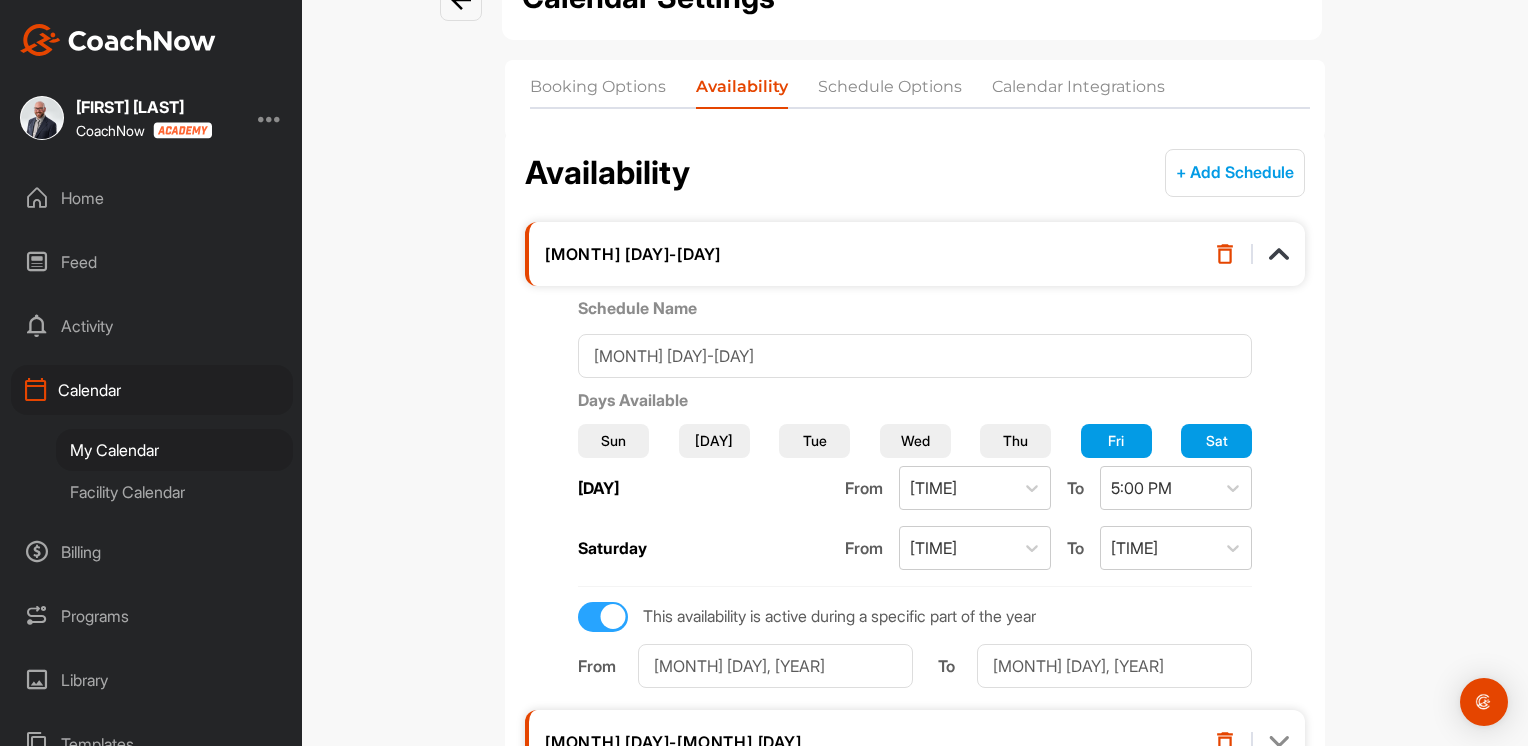 click on "Fri" at bounding box center (1116, 440) 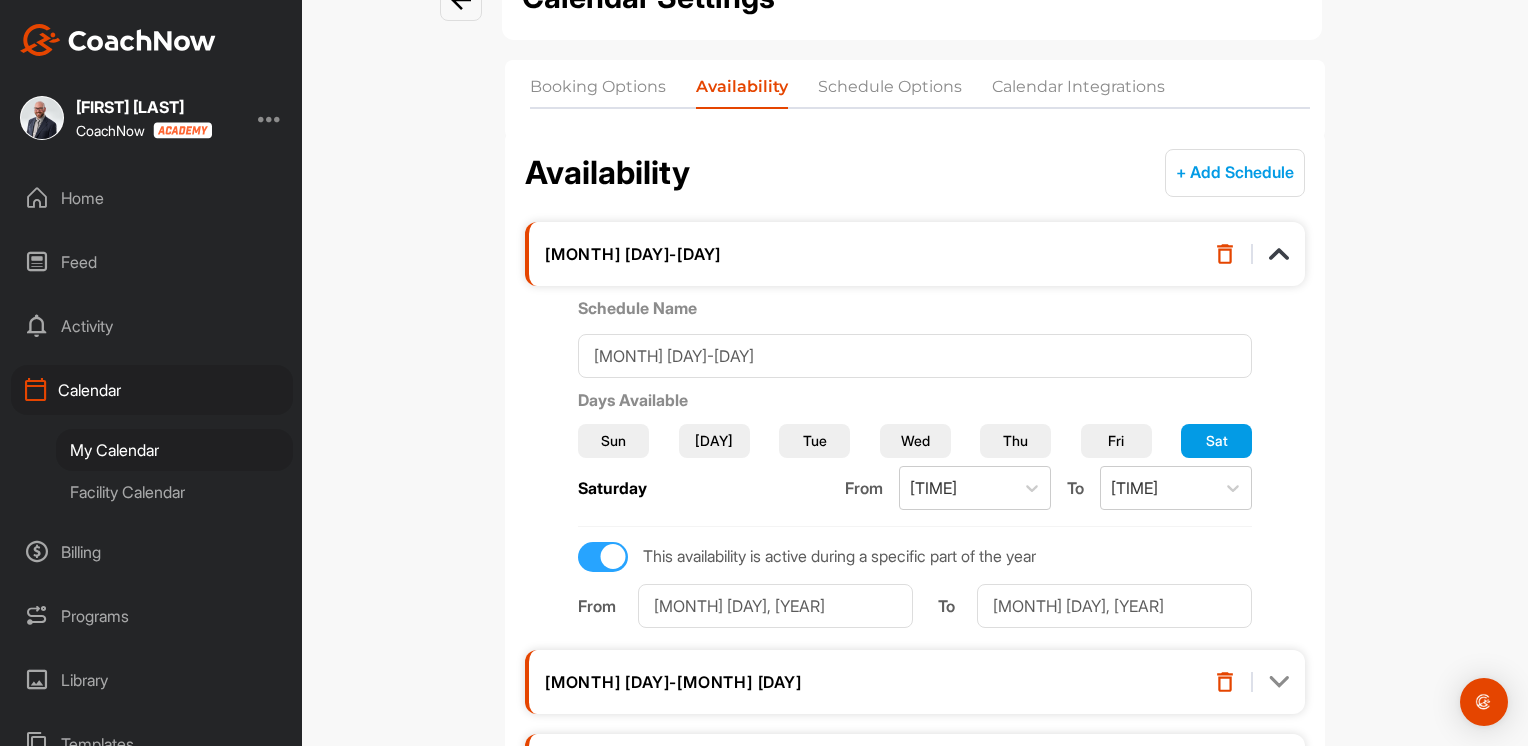 click on "Sat" at bounding box center [1216, 441] 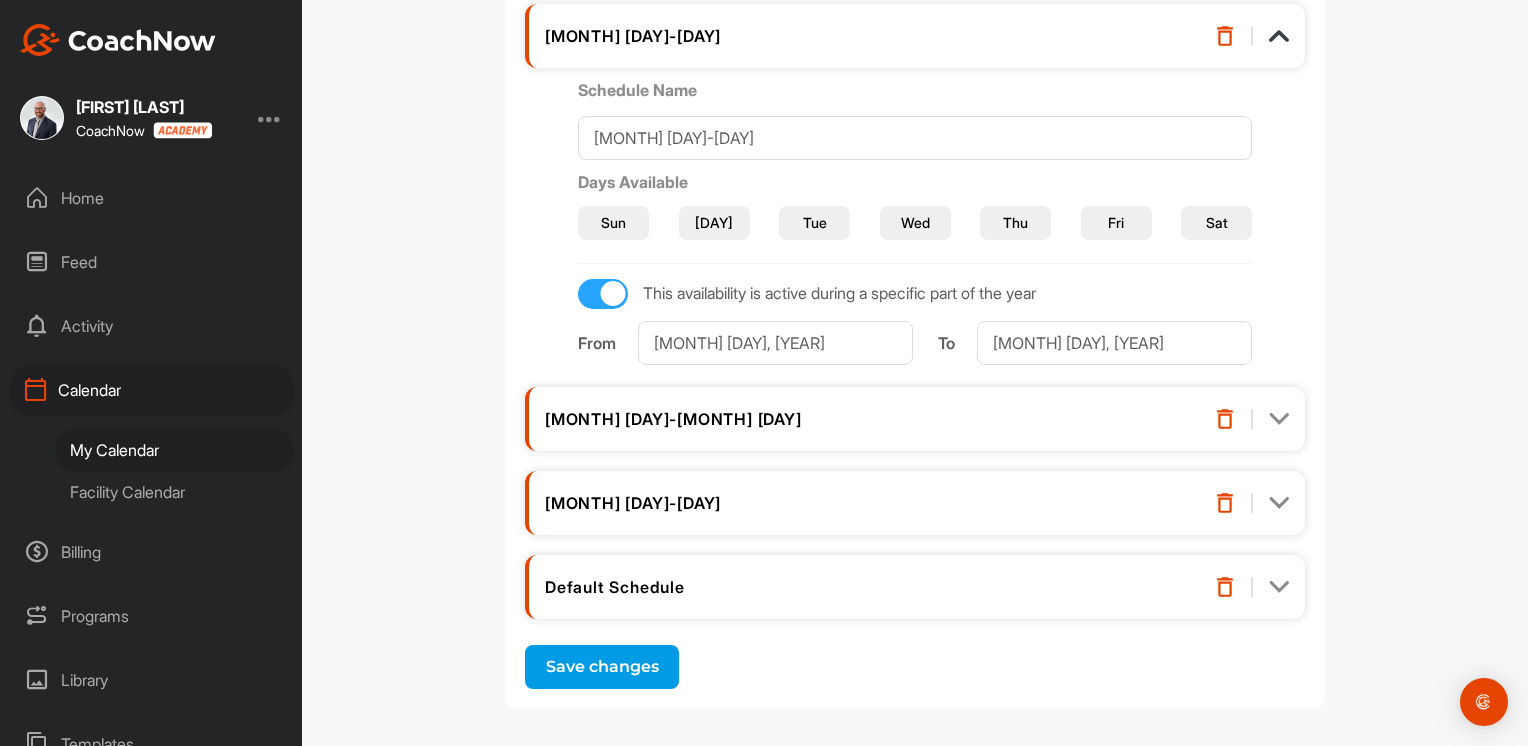 scroll, scrollTop: 325, scrollLeft: 0, axis: vertical 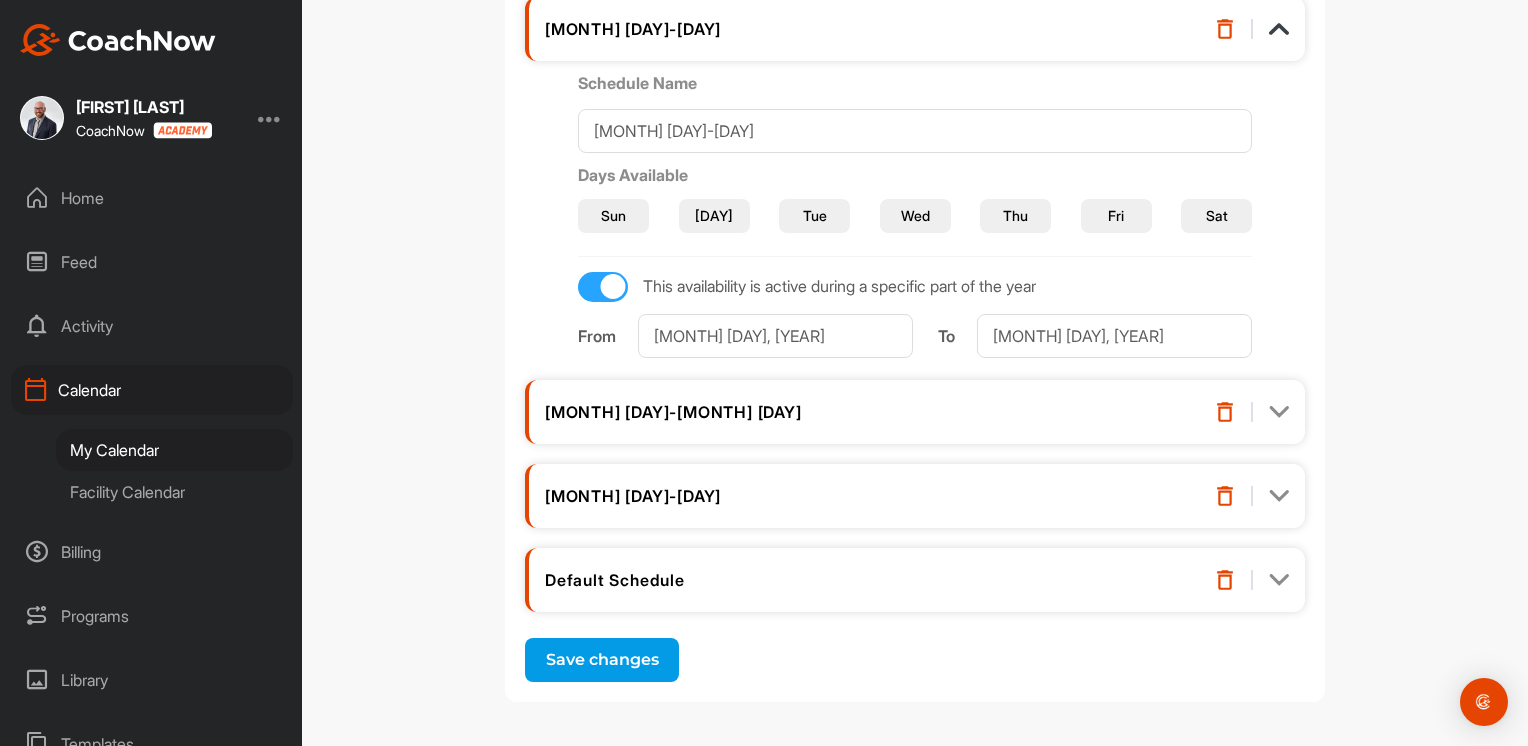 click on "[MONTH] [DAY]-[DAY]" at bounding box center [861, 496] 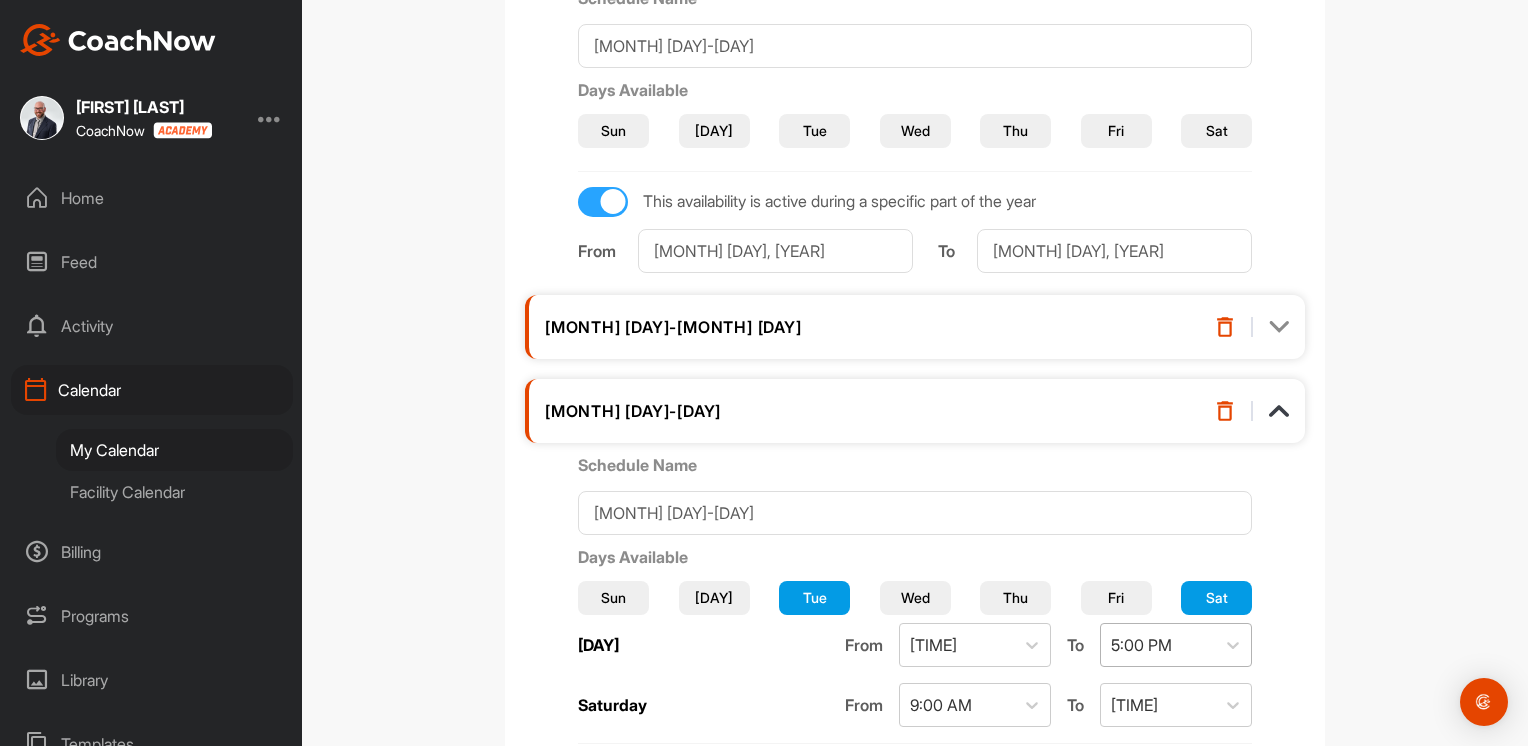 scroll, scrollTop: 525, scrollLeft: 0, axis: vertical 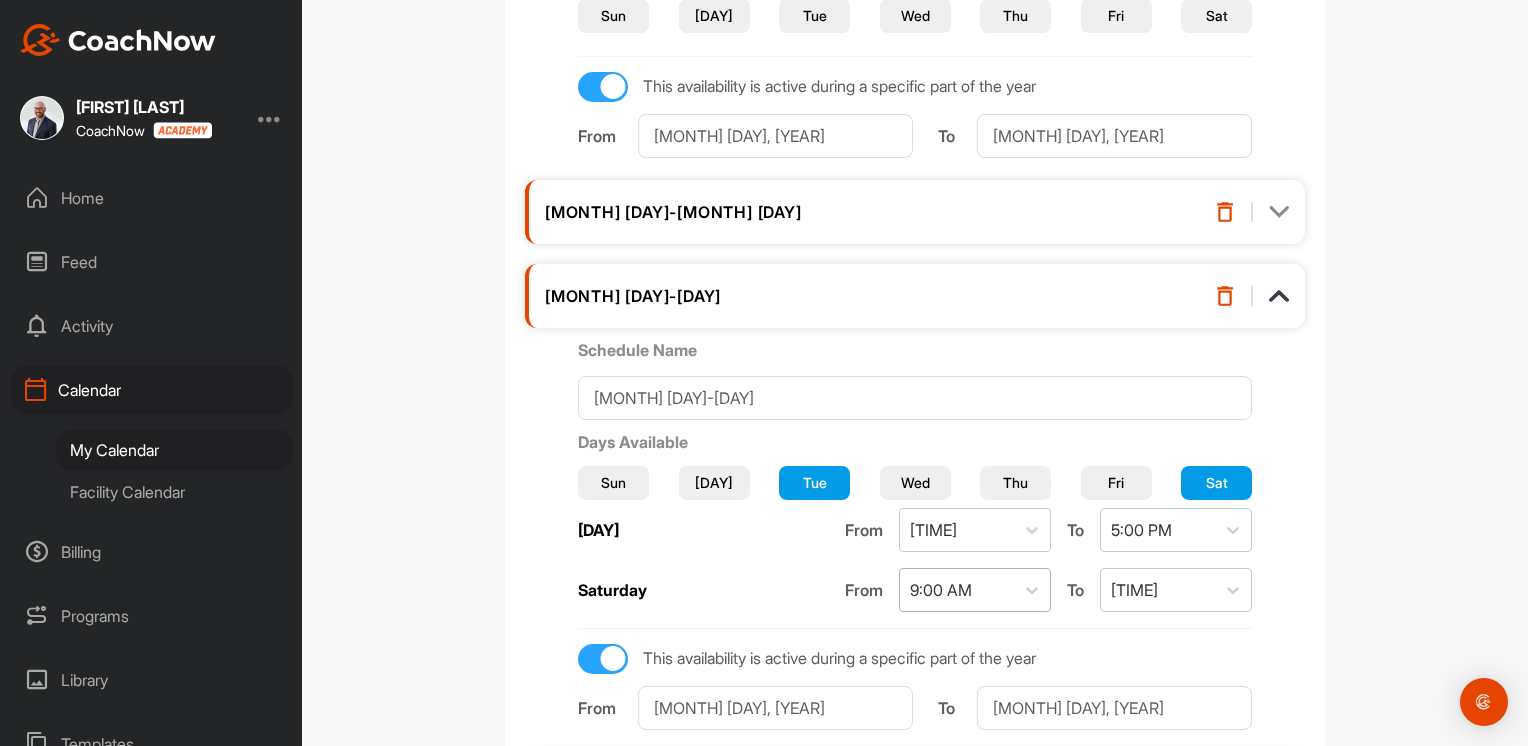 click on "9:00 AM" at bounding box center [957, 590] 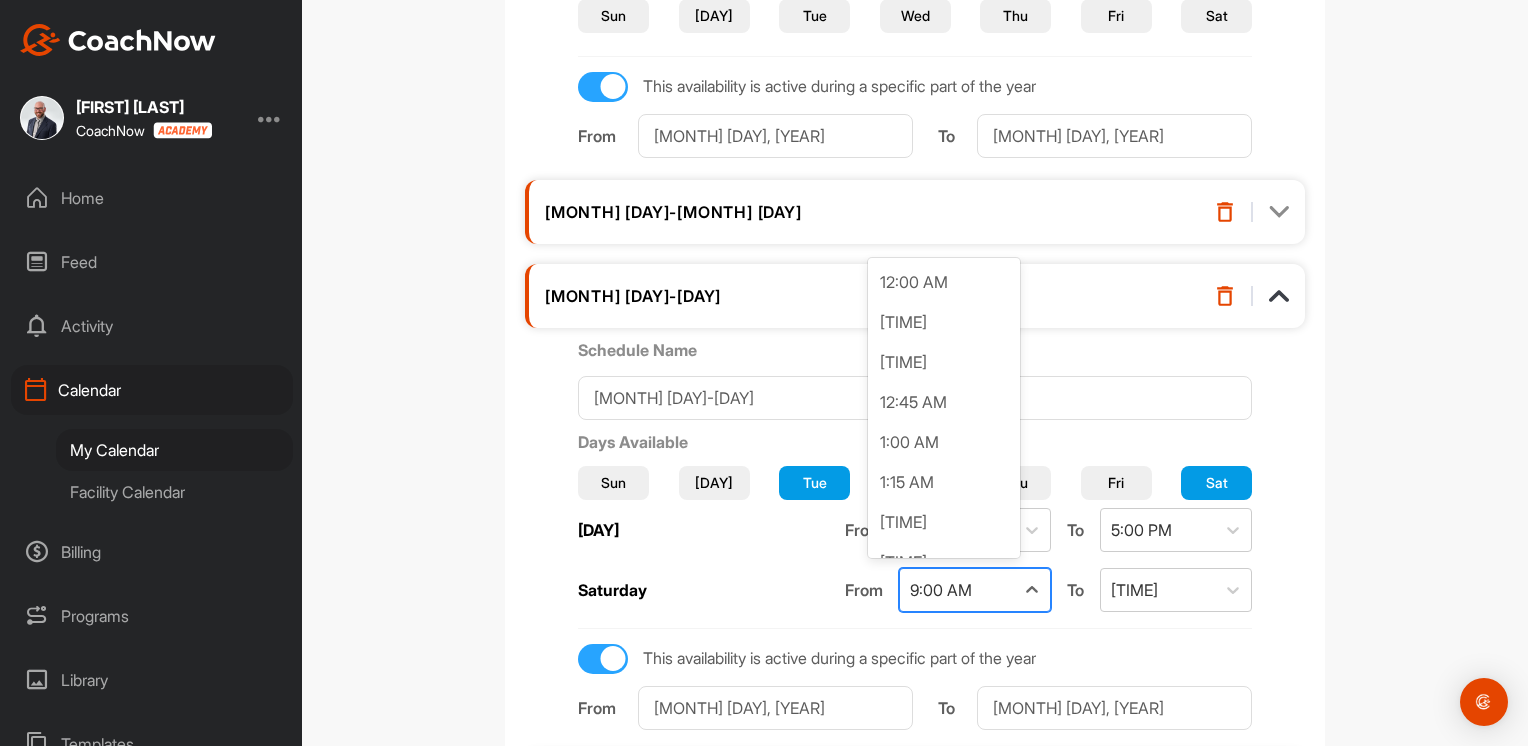 scroll, scrollTop: 1197, scrollLeft: 0, axis: vertical 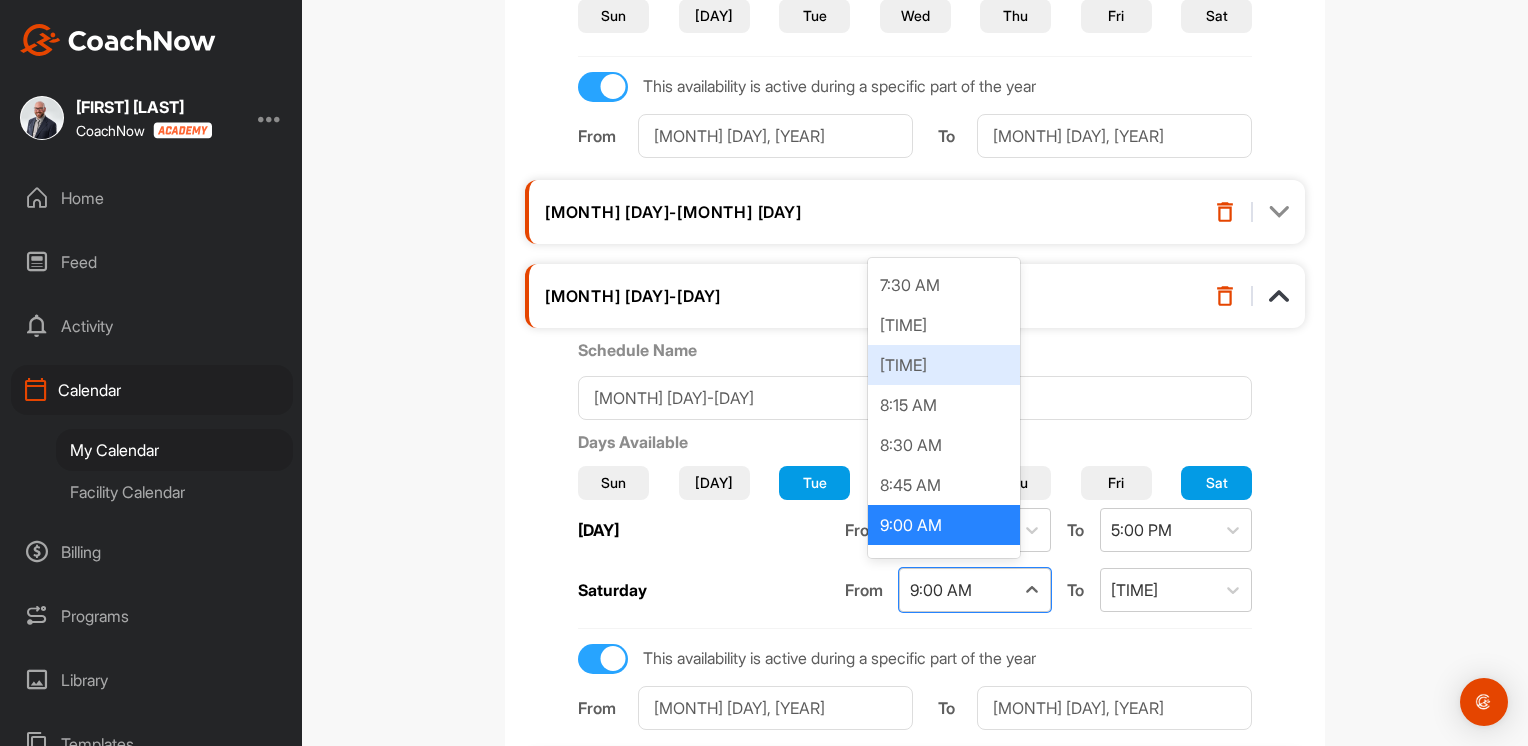 click on "[TIME]" at bounding box center (944, 365) 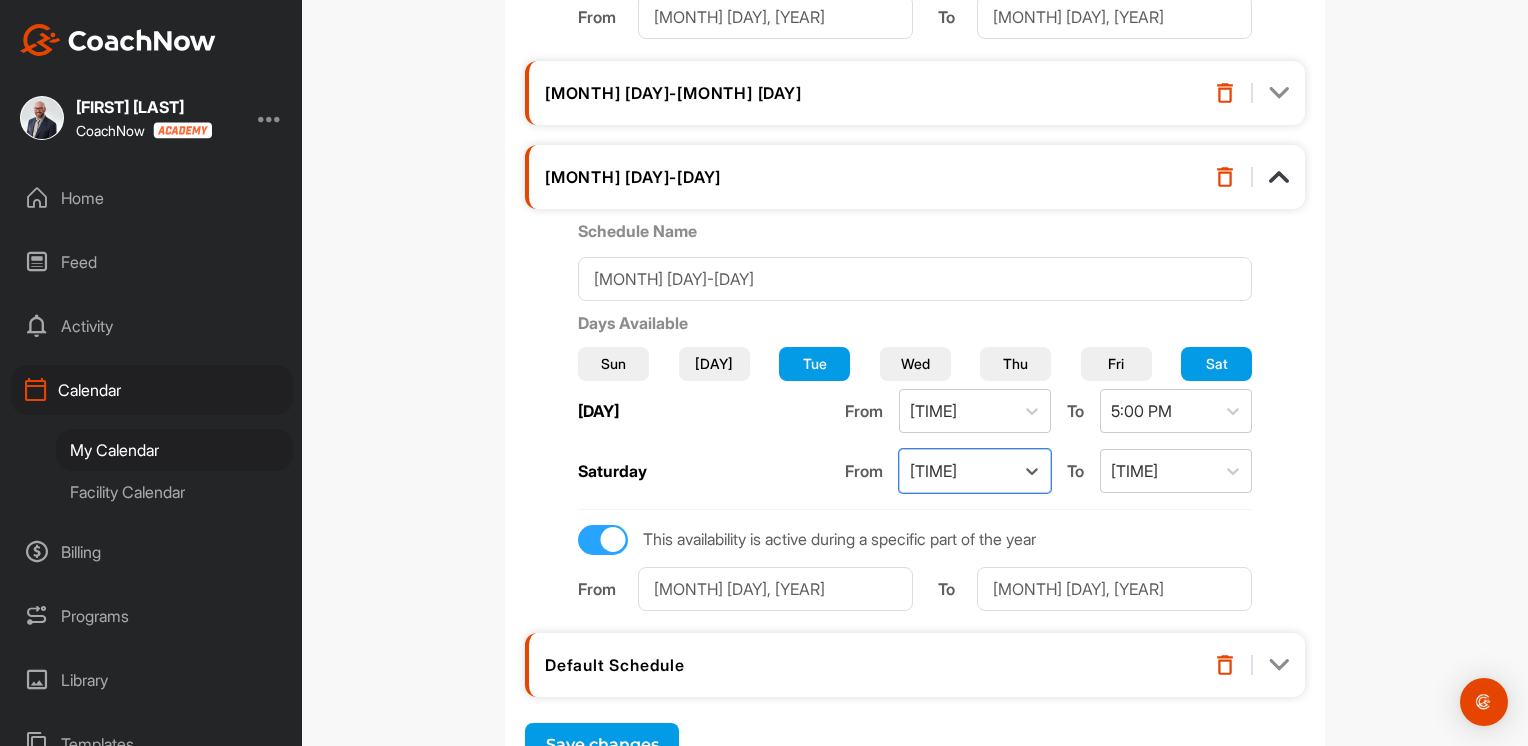 scroll, scrollTop: 525, scrollLeft: 0, axis: vertical 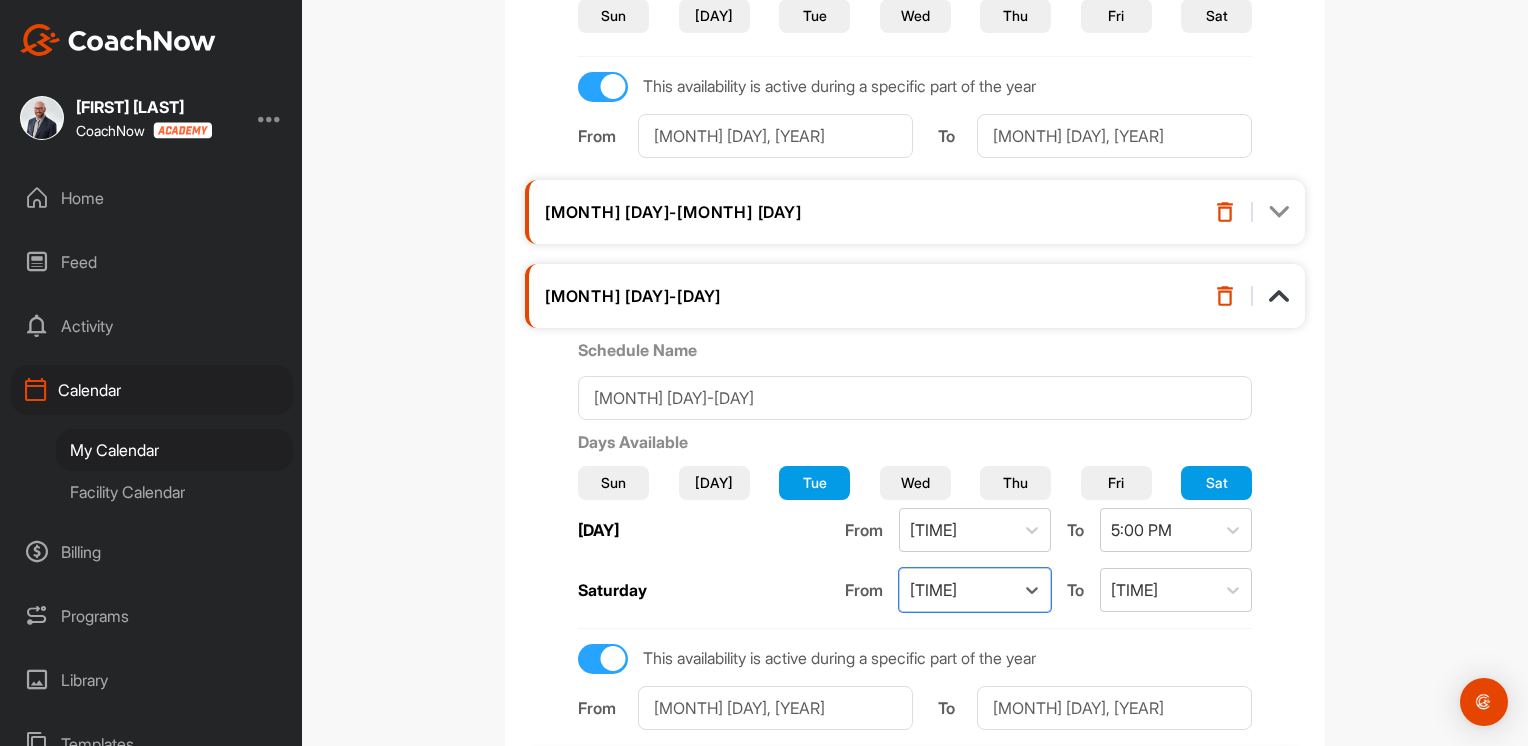click at bounding box center (1279, 212) 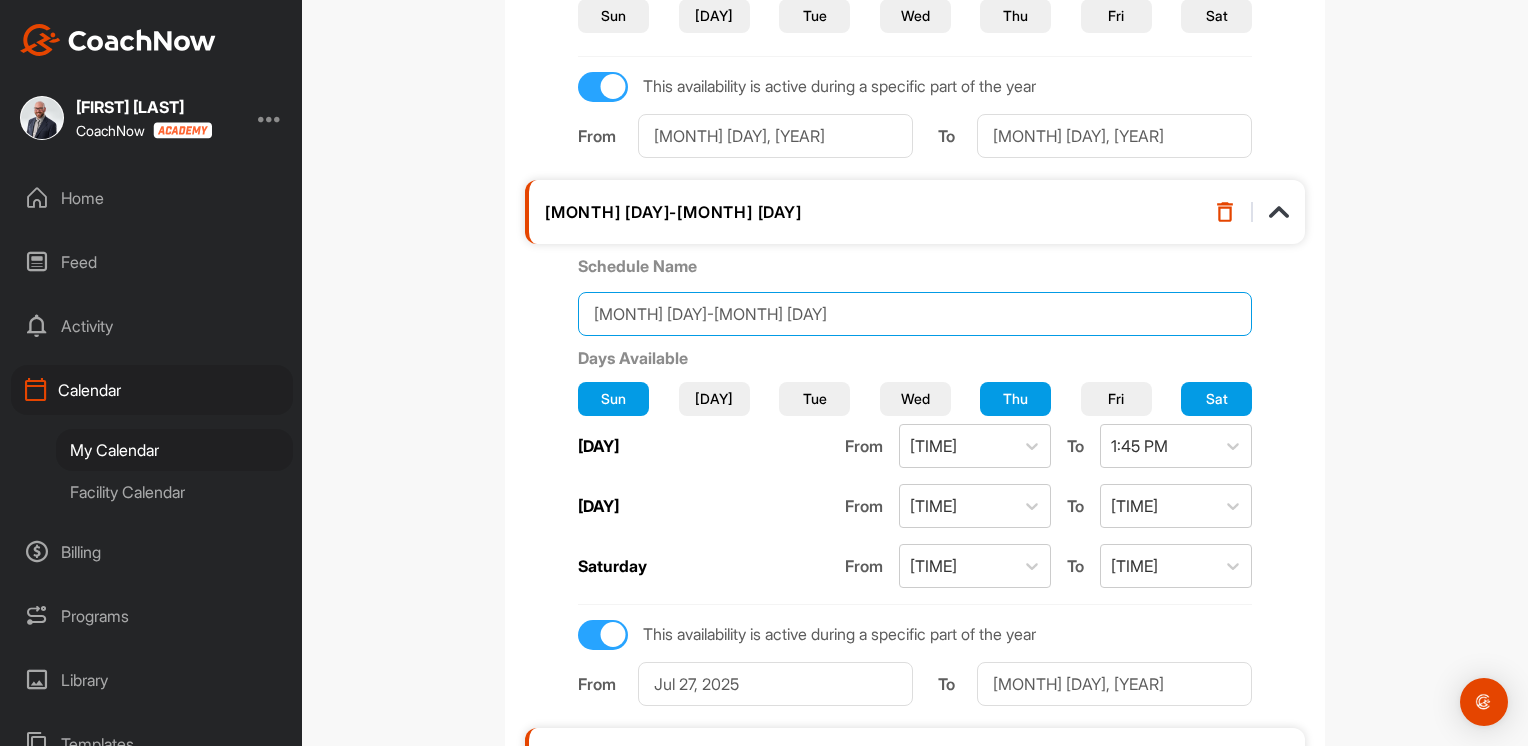 drag, startPoint x: 640, startPoint y: 316, endPoint x: 455, endPoint y: 321, distance: 185.06755 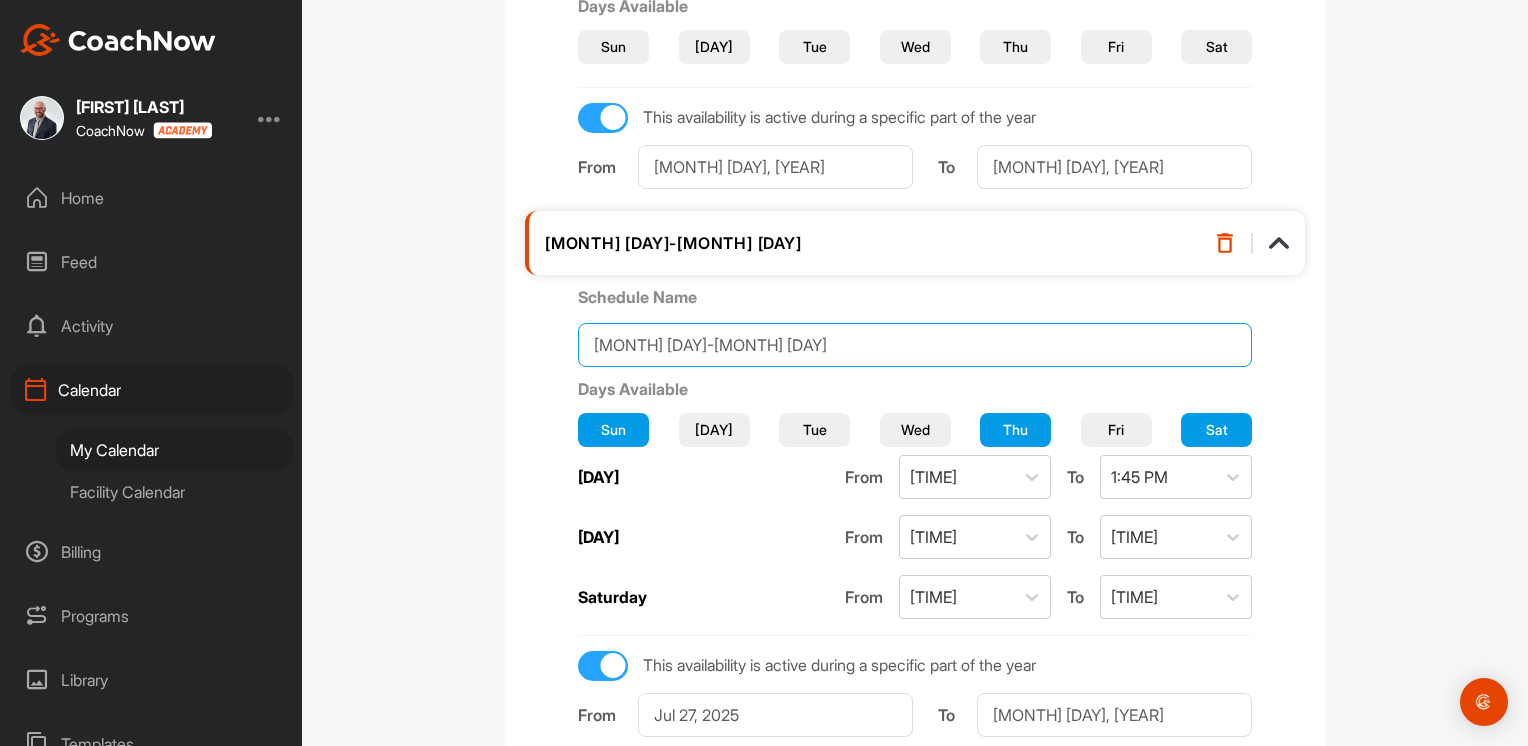 scroll, scrollTop: 525, scrollLeft: 0, axis: vertical 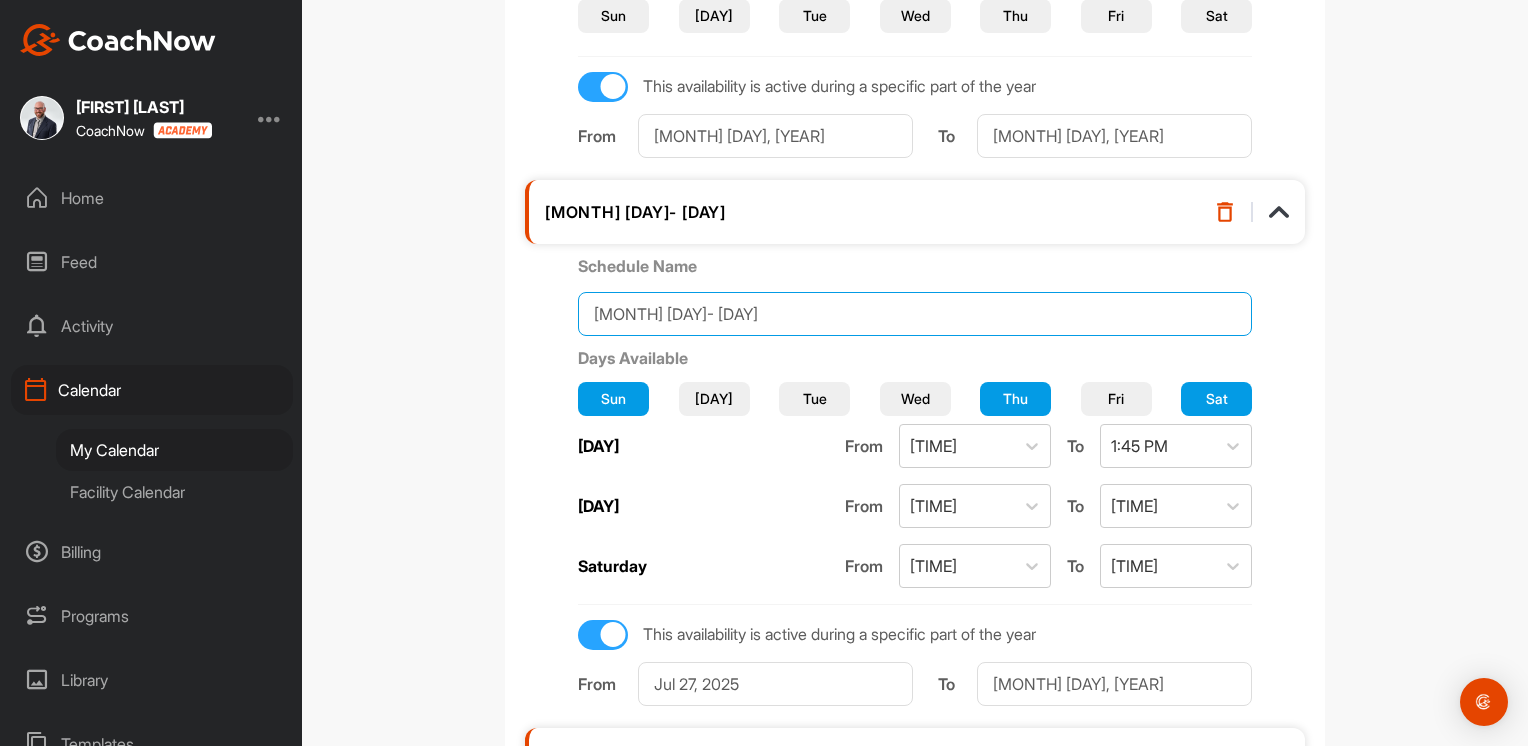 type on "[MONTH] [DAY]- [DAY]" 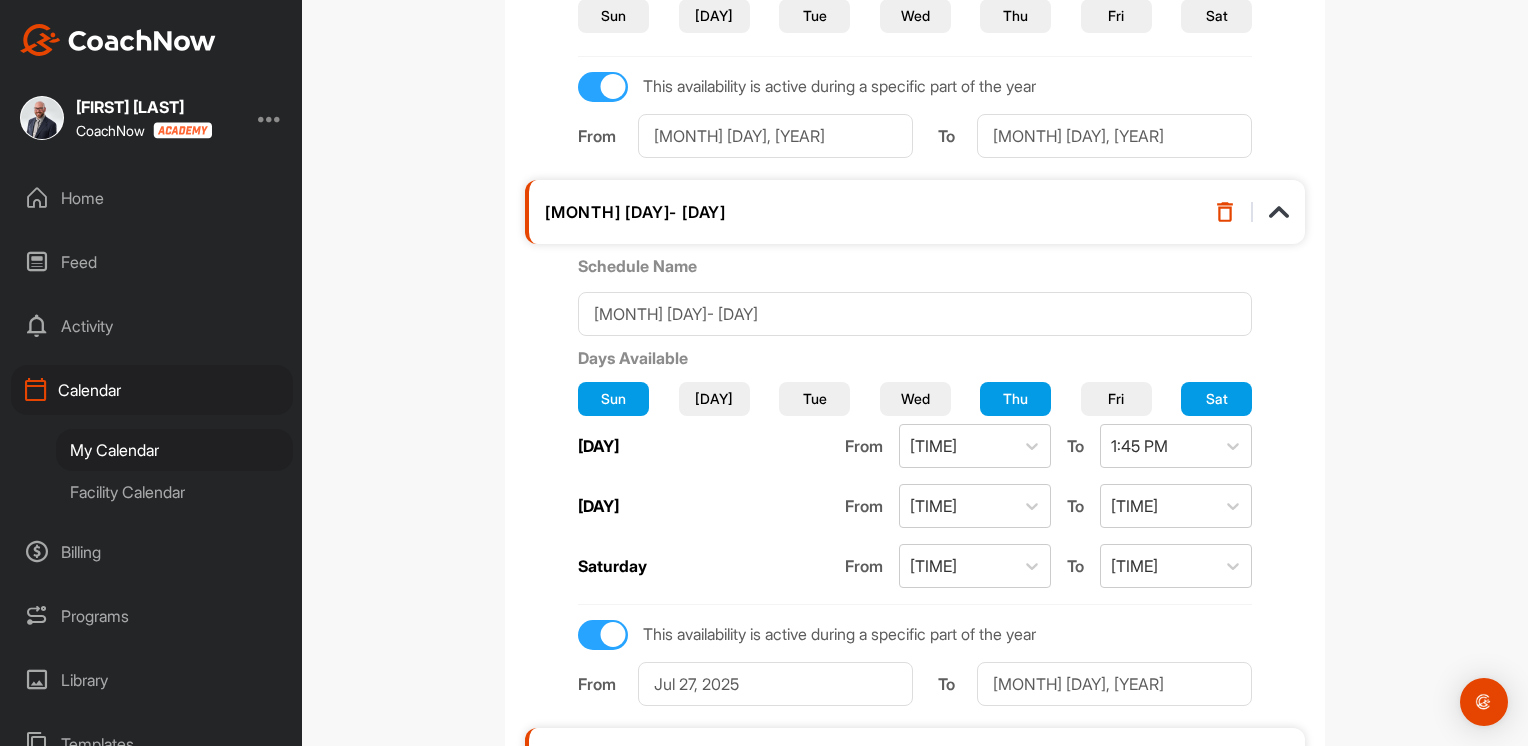click on "Sun" at bounding box center [613, 398] 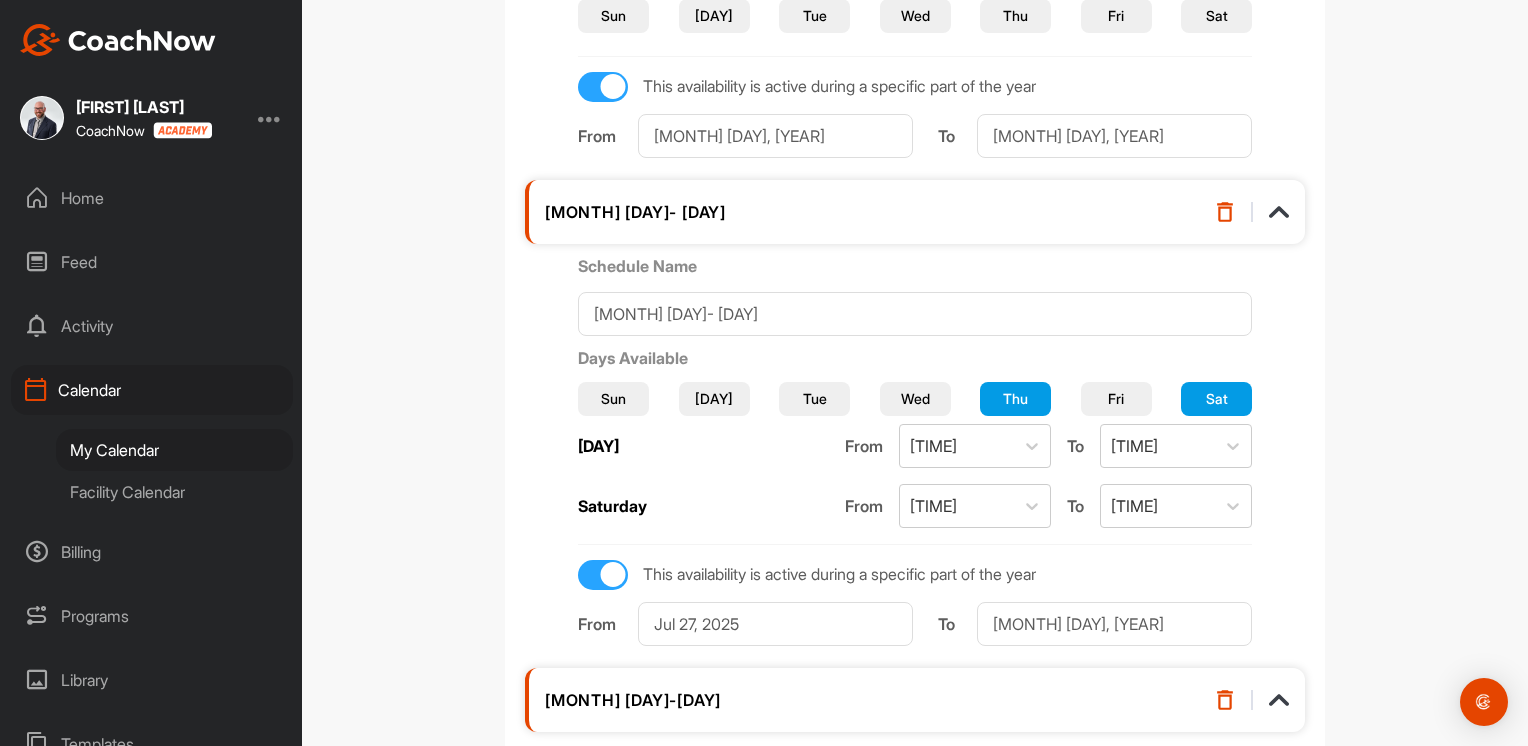 click on "Thu" at bounding box center (1015, 398) 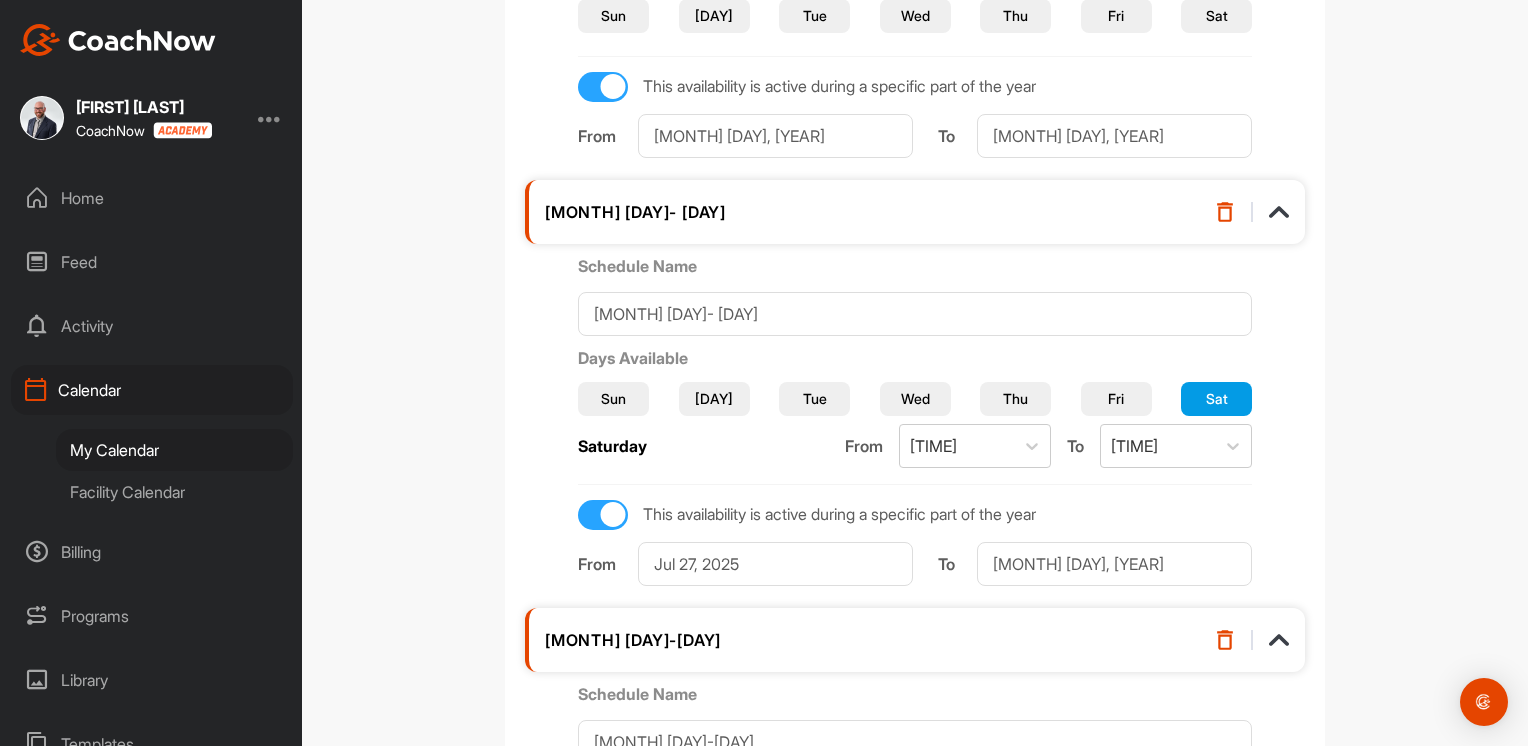 click on "Sat" at bounding box center (1217, 398) 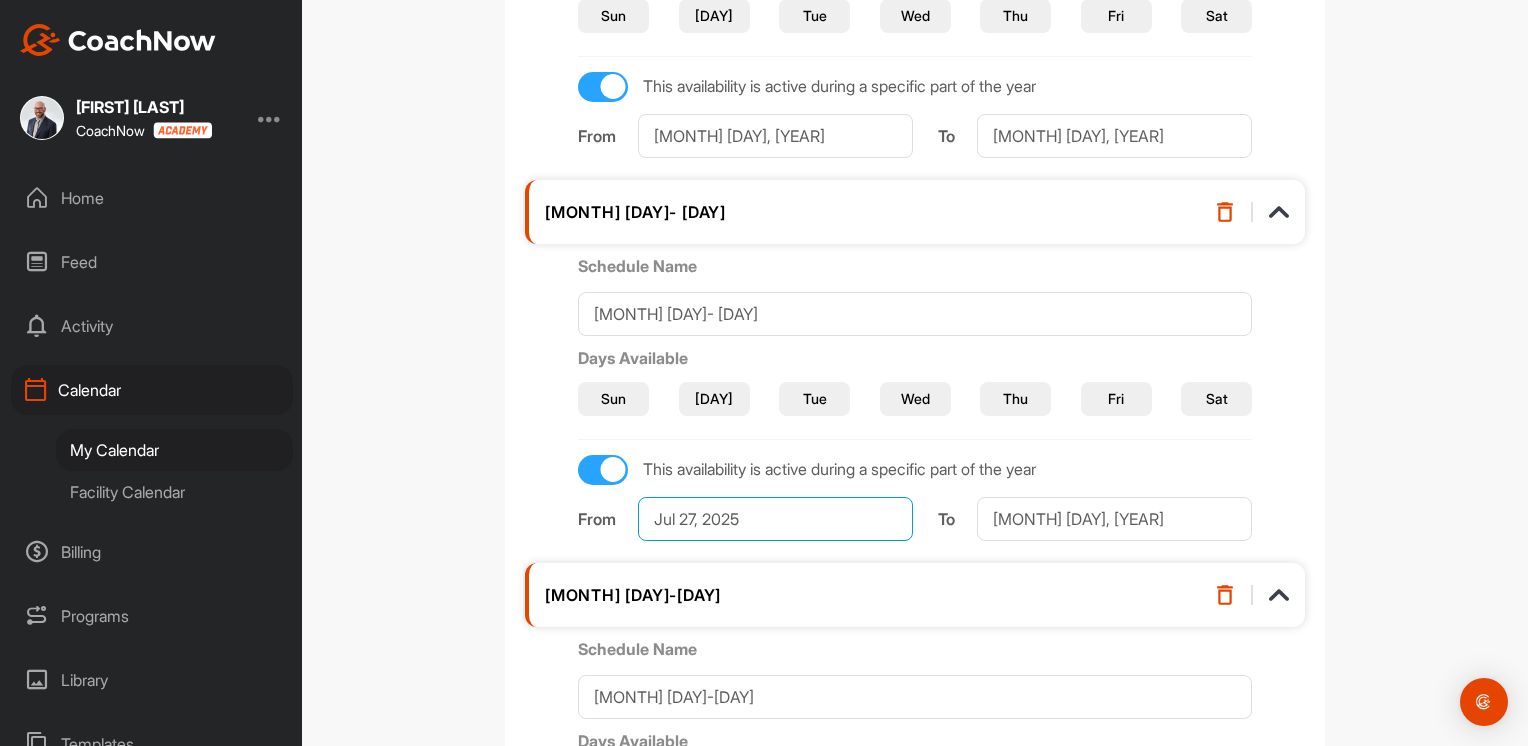 click on "Jul 27, 2025" at bounding box center [775, 519] 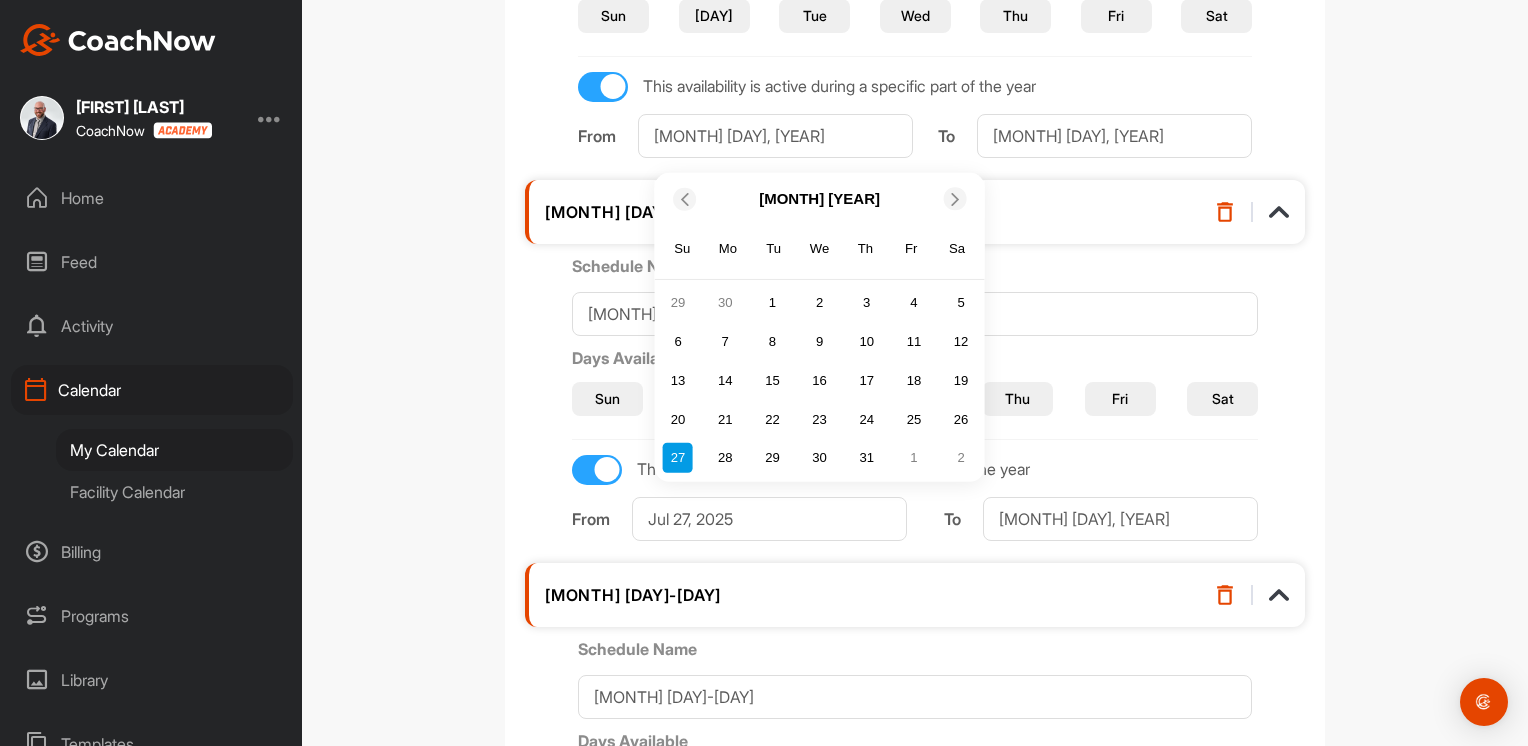 click at bounding box center (955, 199) 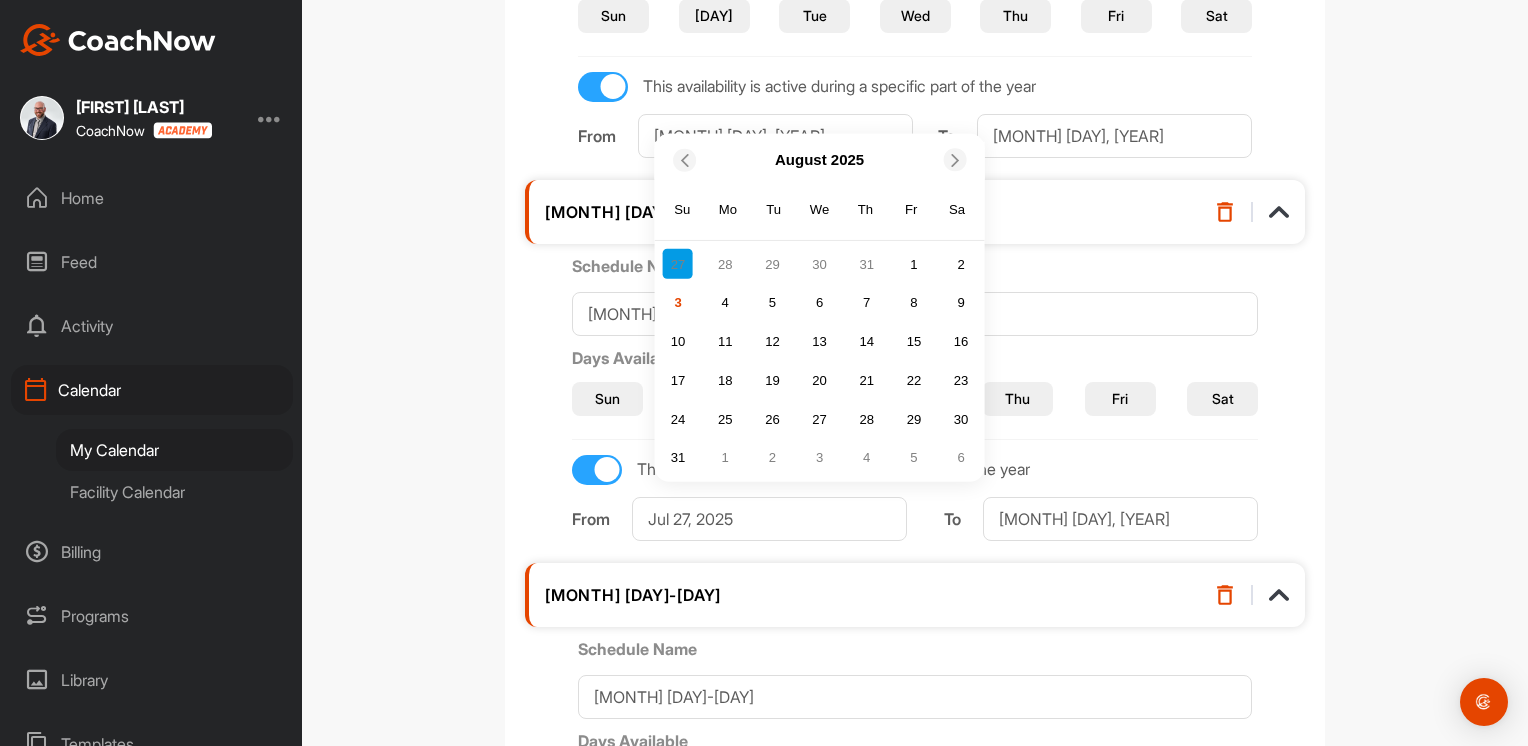 click on "17" at bounding box center (678, 380) 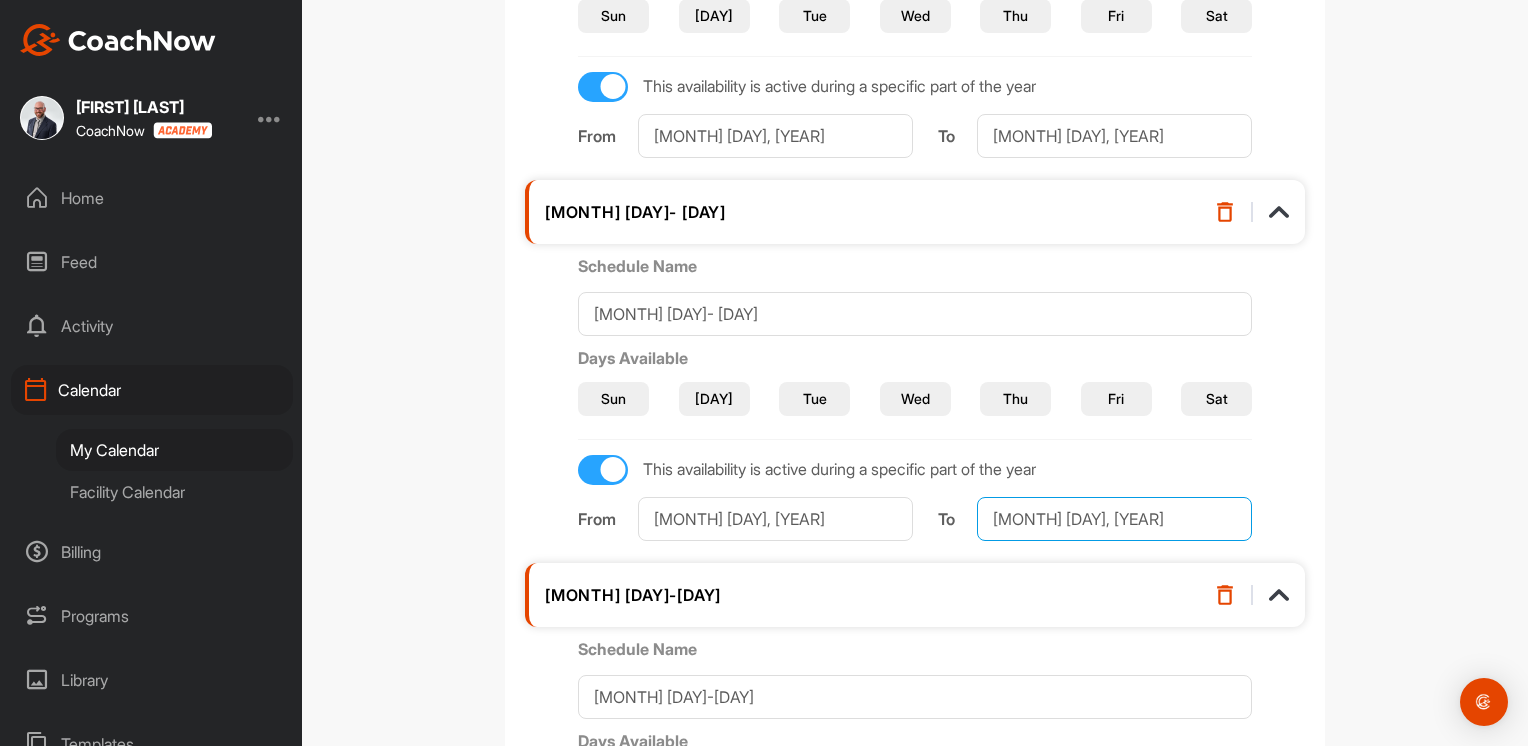 click on "[MONTH] [DAY], [YEAR]" at bounding box center [1114, 519] 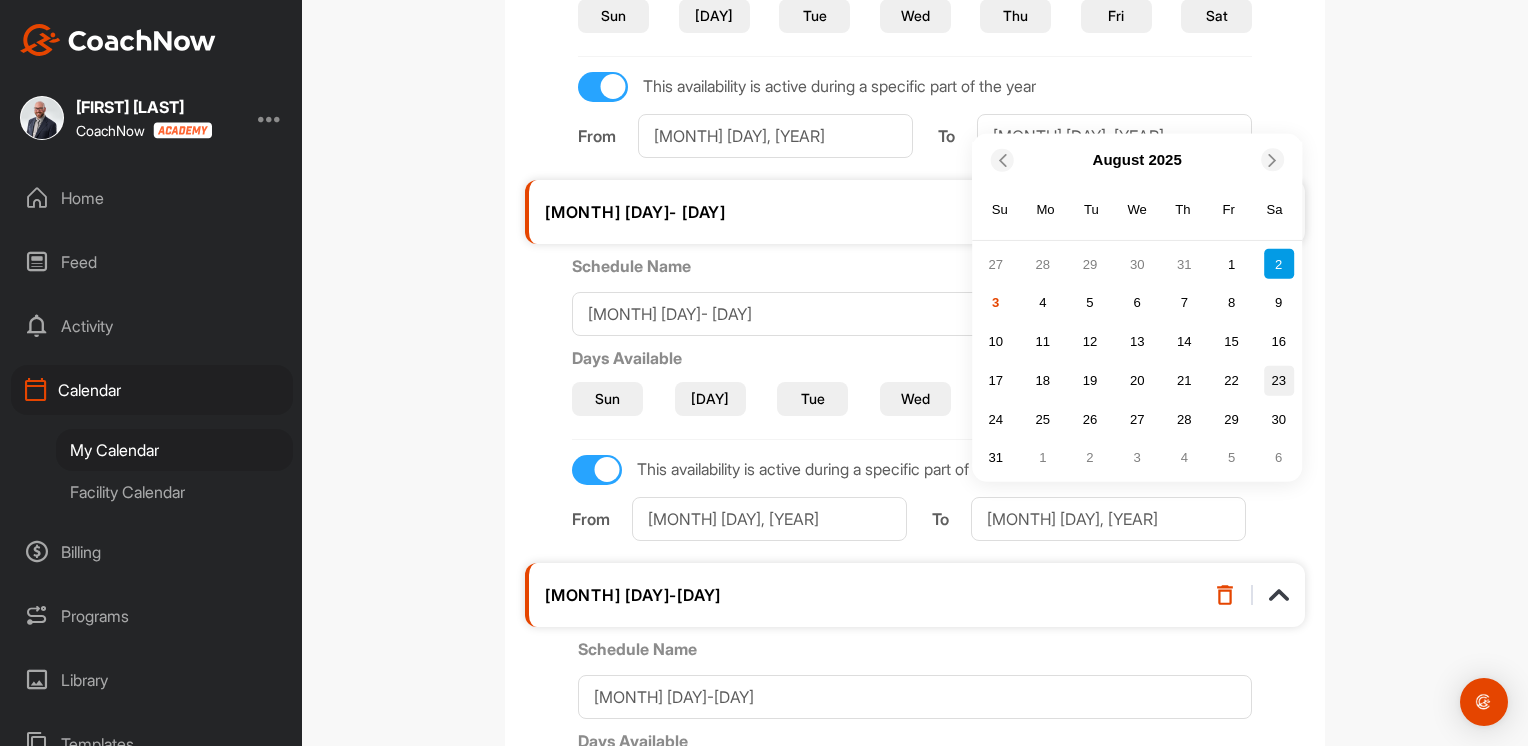 click on "23" at bounding box center [1279, 380] 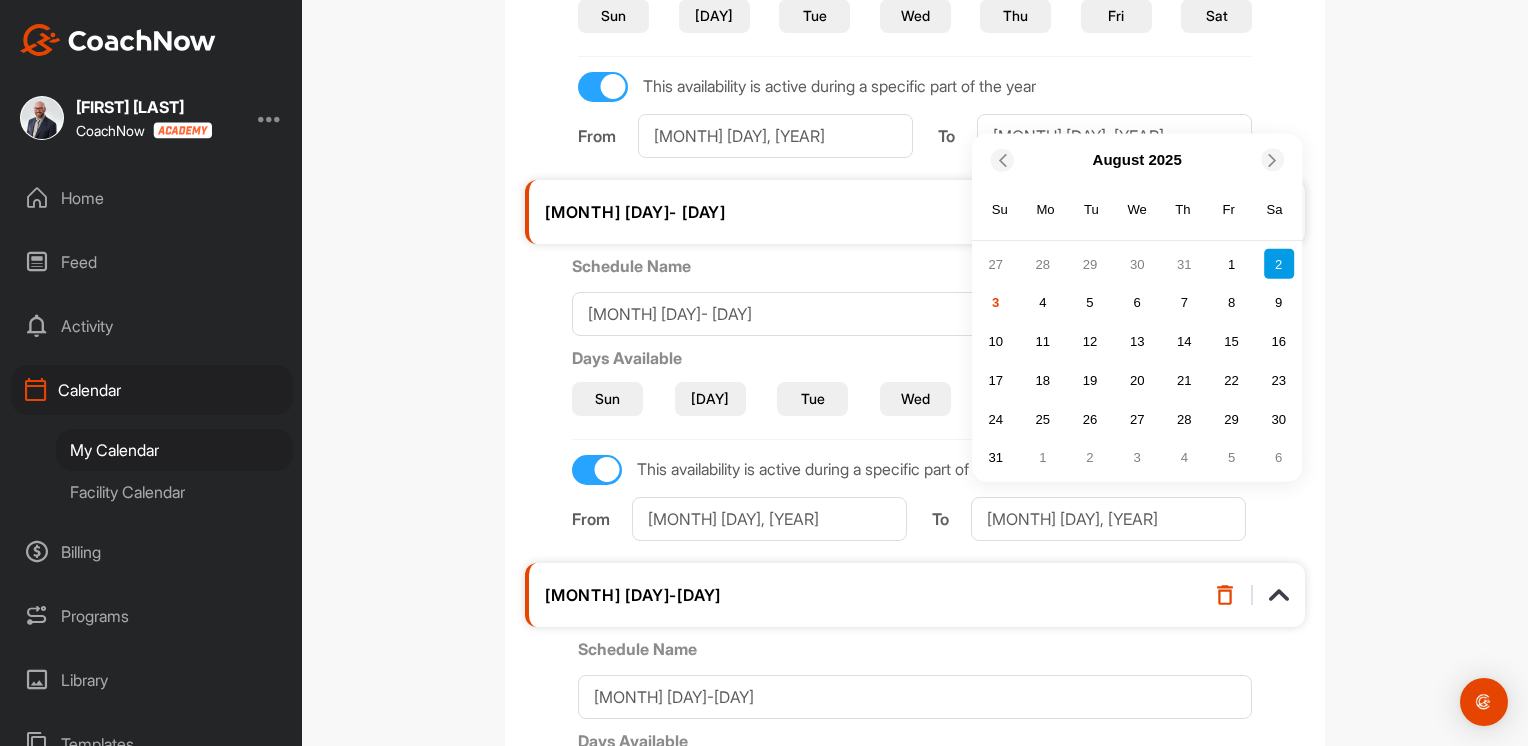 type on "[MONTH] [DAY], [YEAR]" 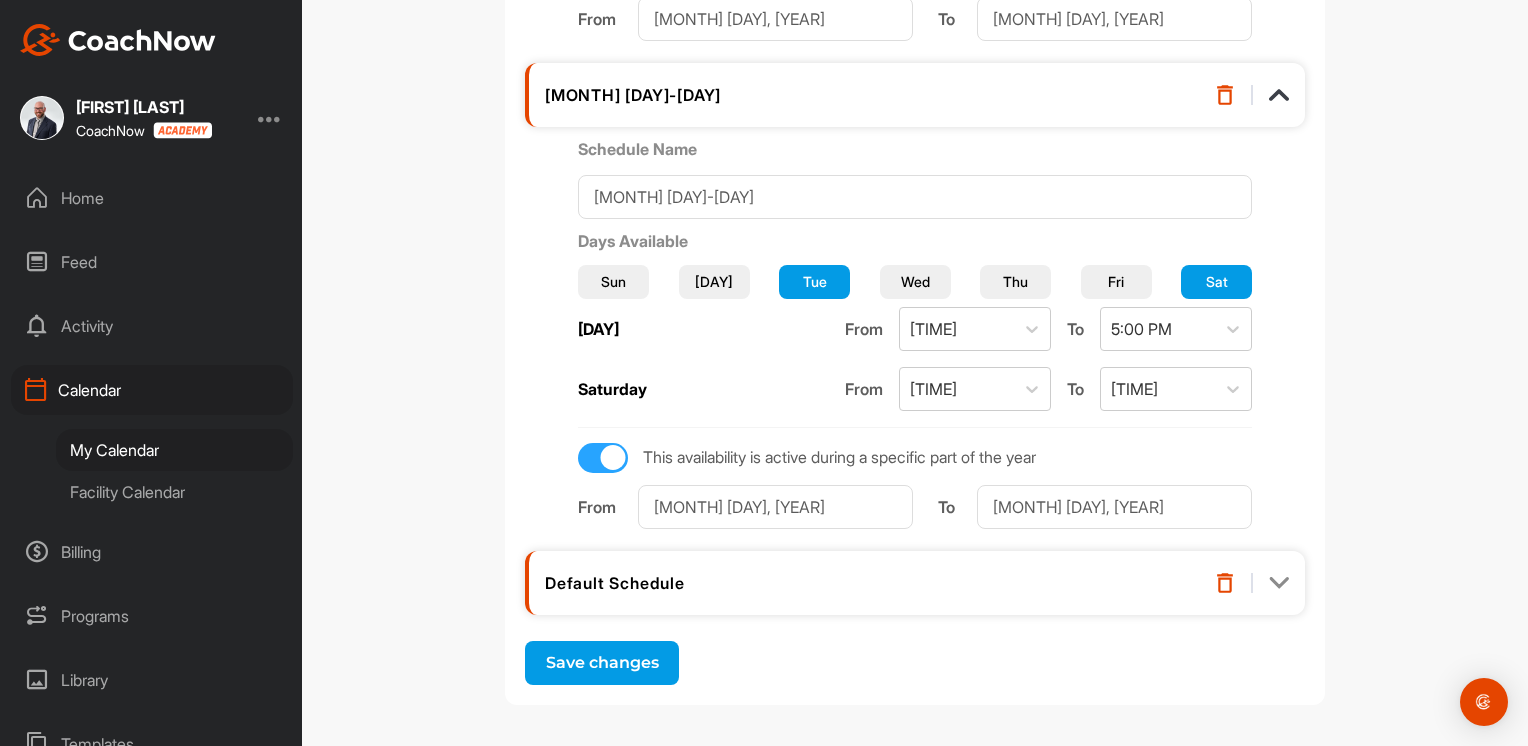 scroll, scrollTop: 1028, scrollLeft: 0, axis: vertical 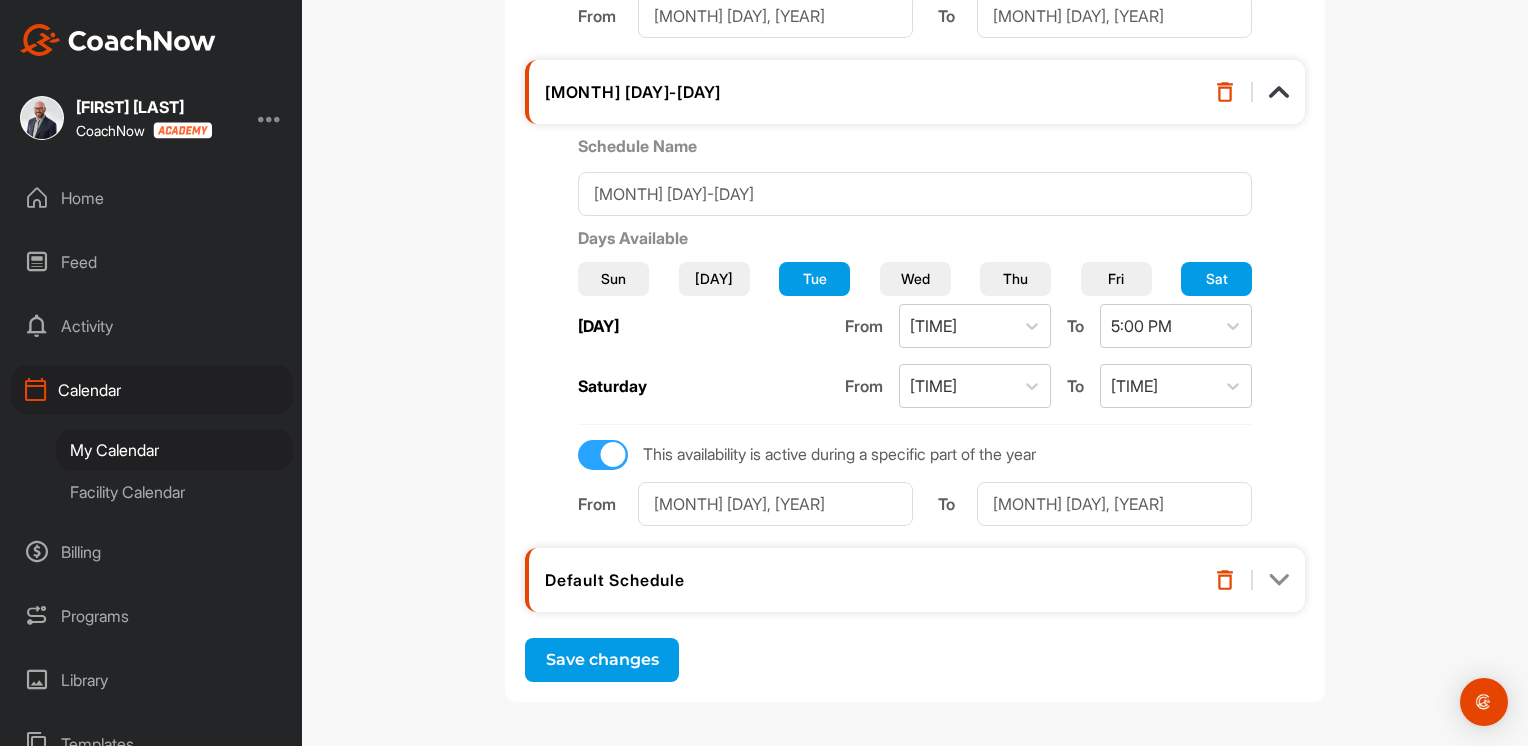 click on "Save changes" at bounding box center [602, 660] 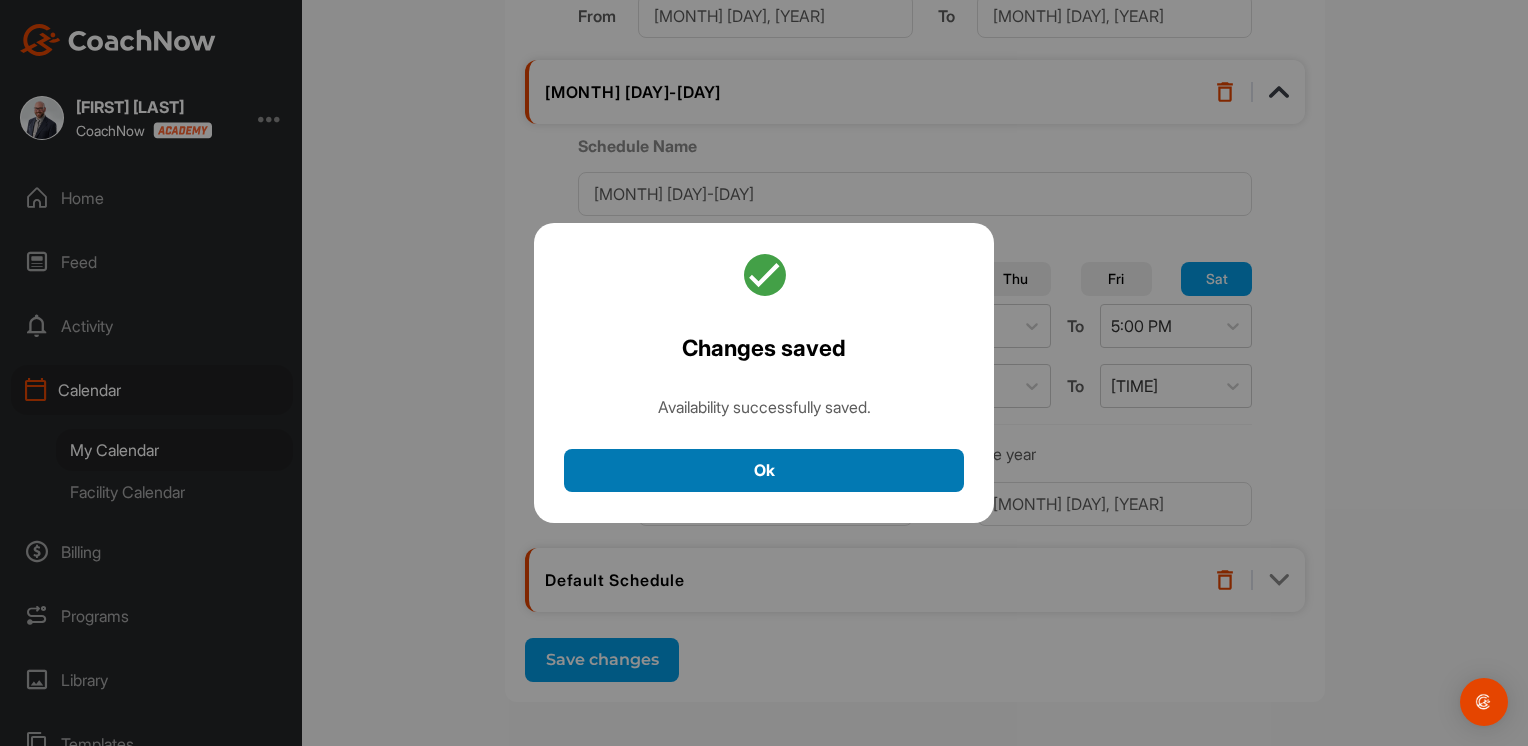 click on "Ok" at bounding box center (764, 470) 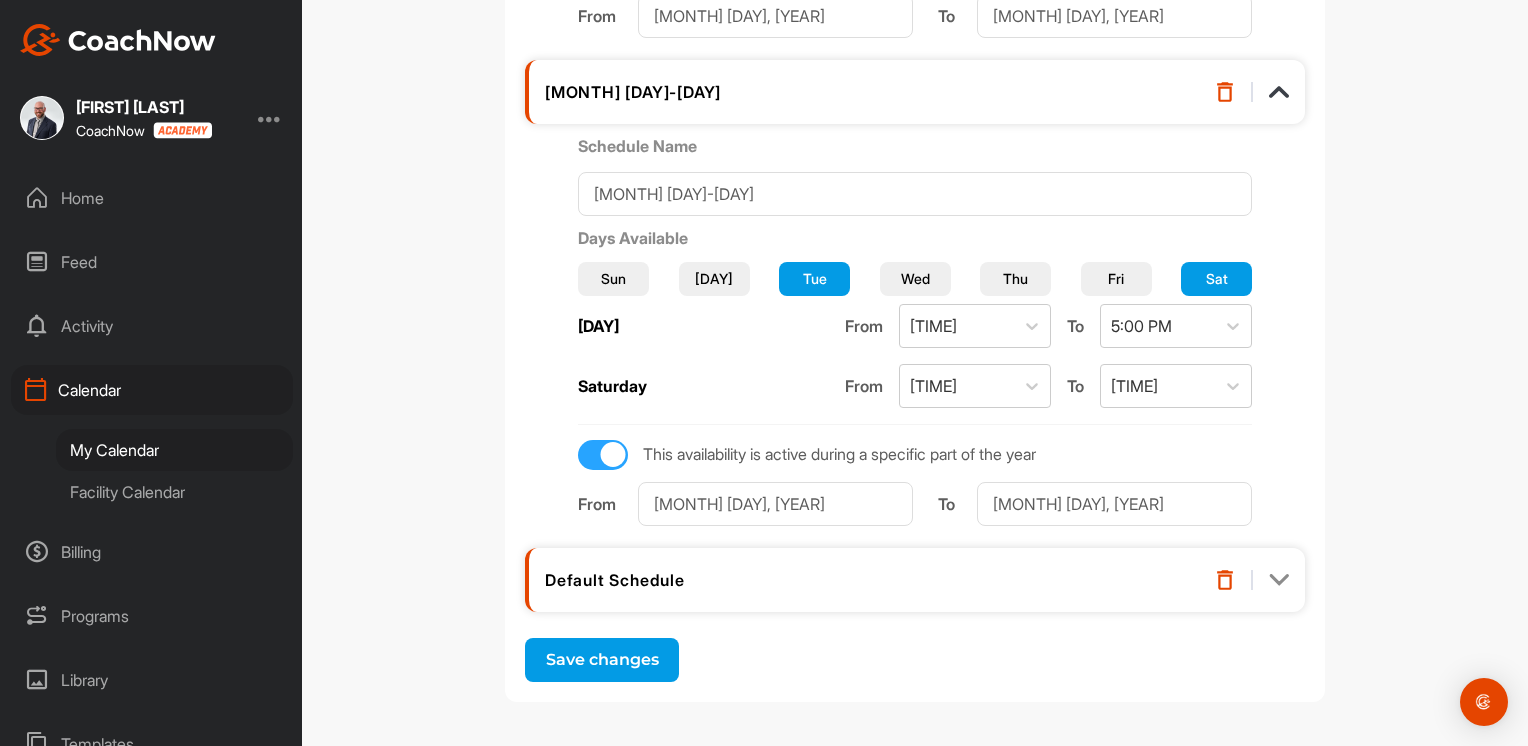 click on "Home" at bounding box center [152, 198] 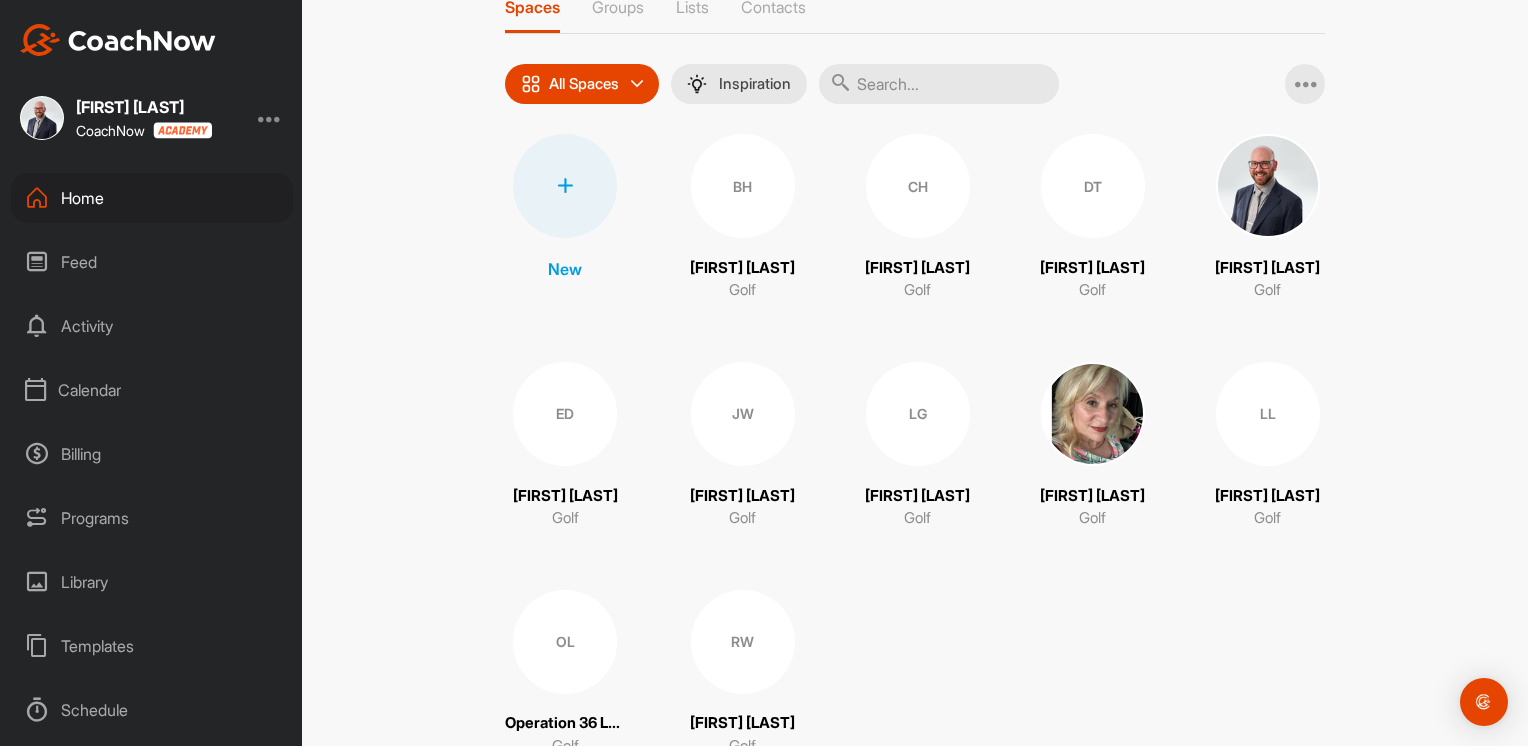 scroll, scrollTop: 194, scrollLeft: 0, axis: vertical 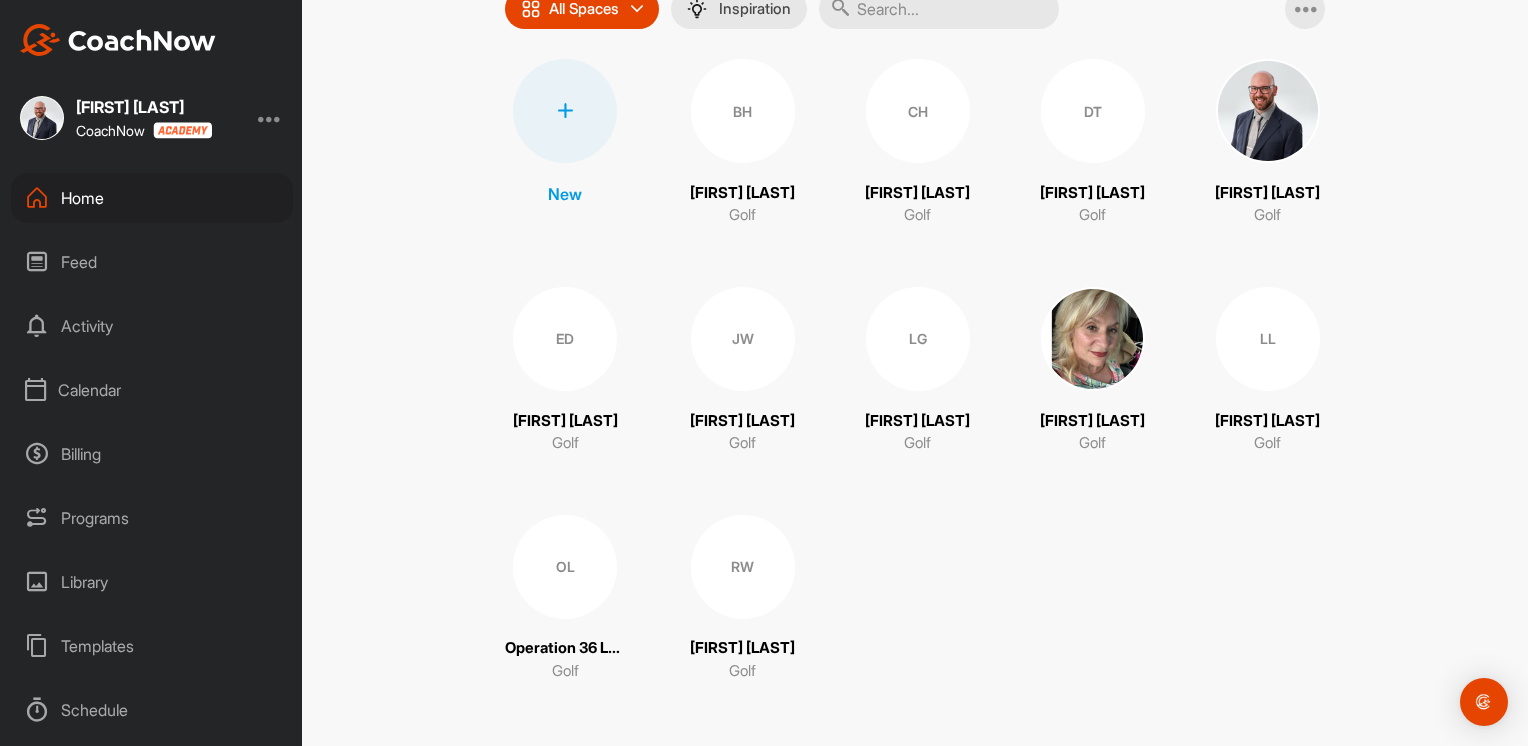 click on "OL" at bounding box center (565, 567) 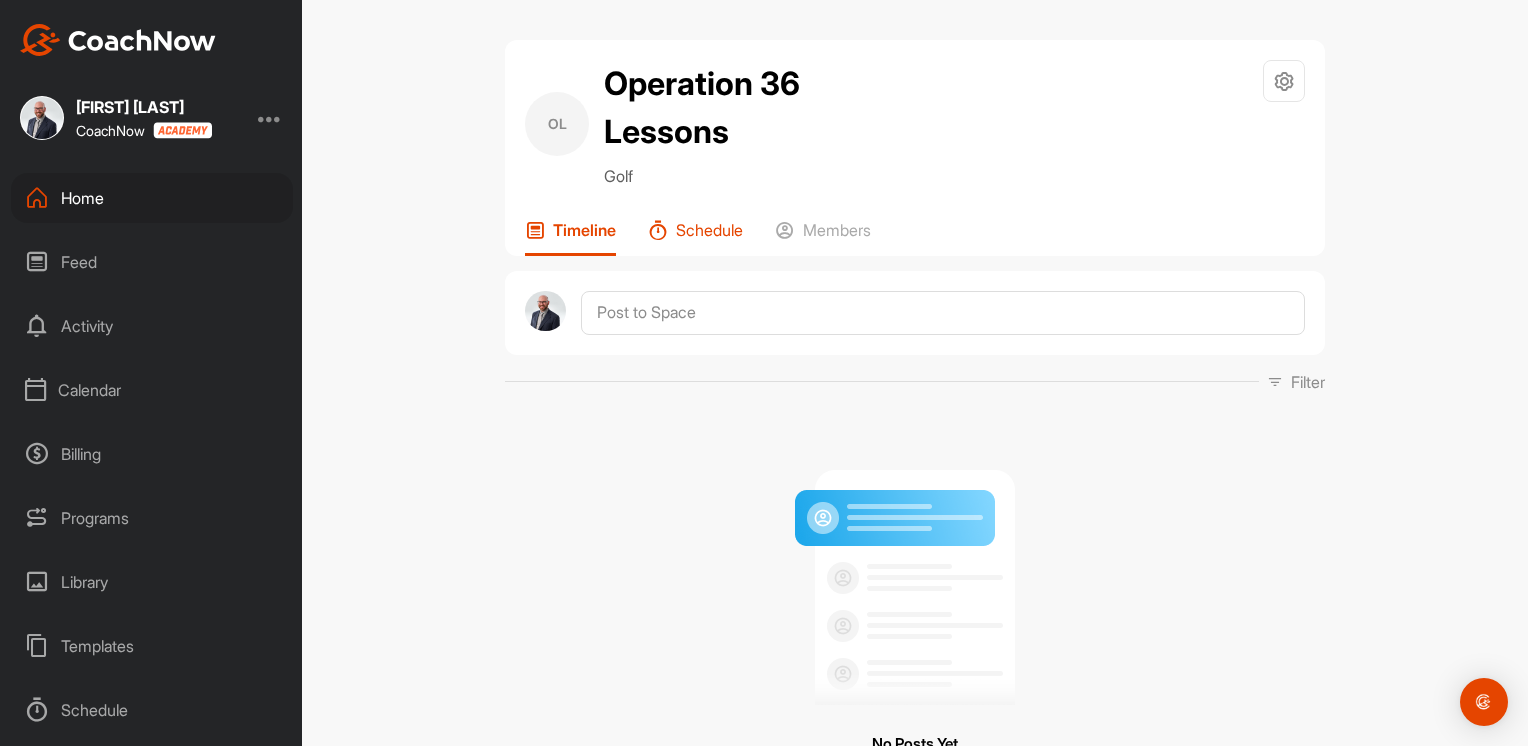 click on "Schedule" at bounding box center [709, 230] 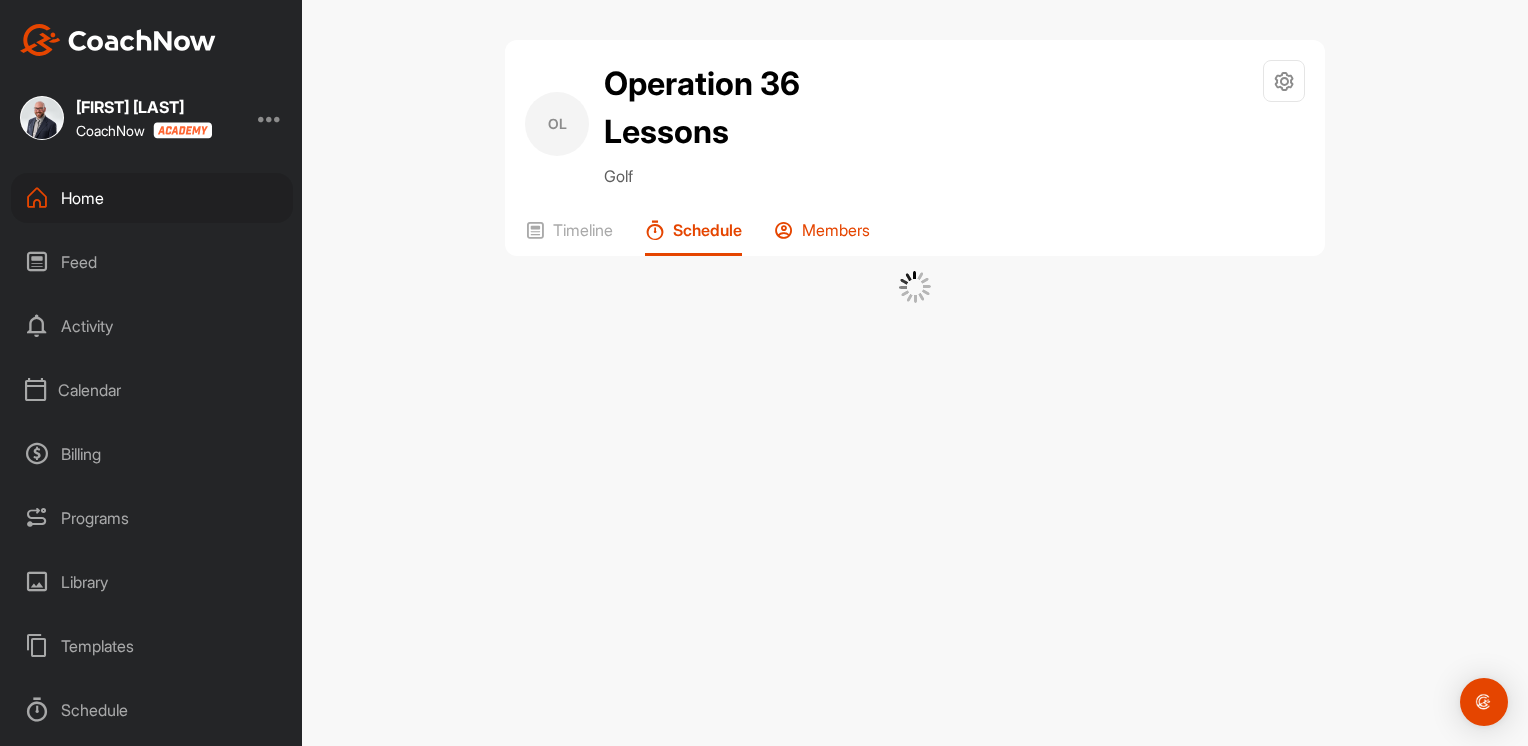 click on "Members" at bounding box center [822, 238] 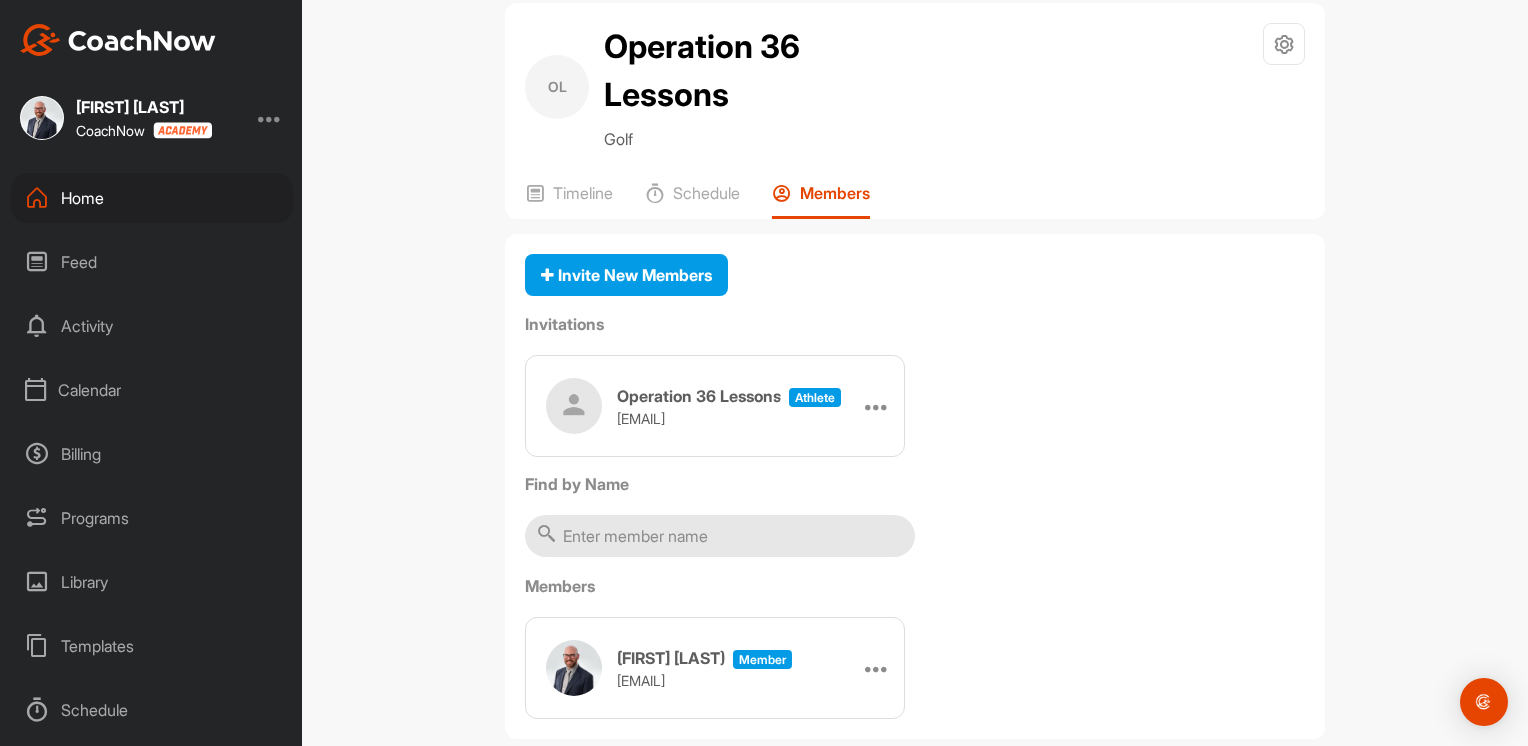 scroll, scrollTop: 74, scrollLeft: 0, axis: vertical 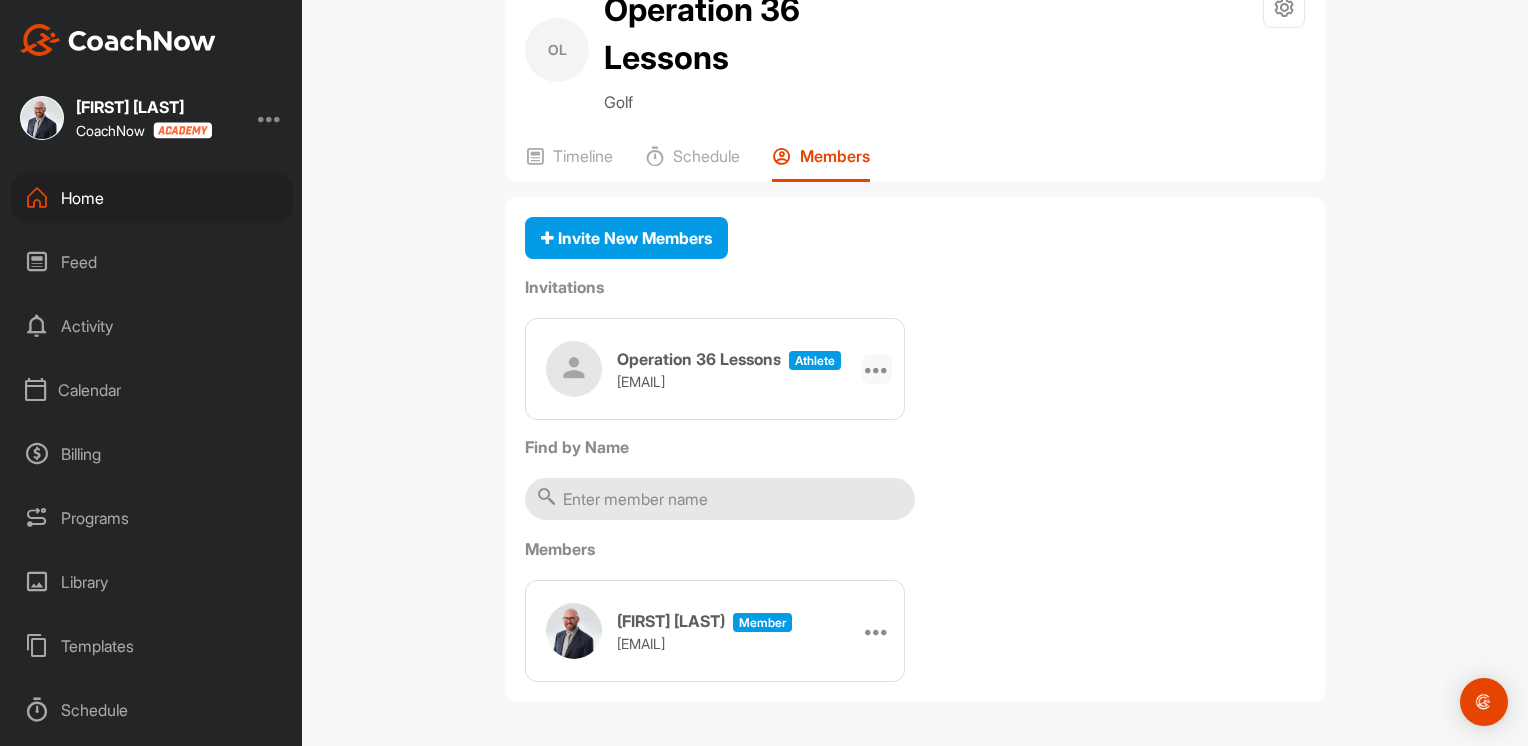 click at bounding box center (877, 369) 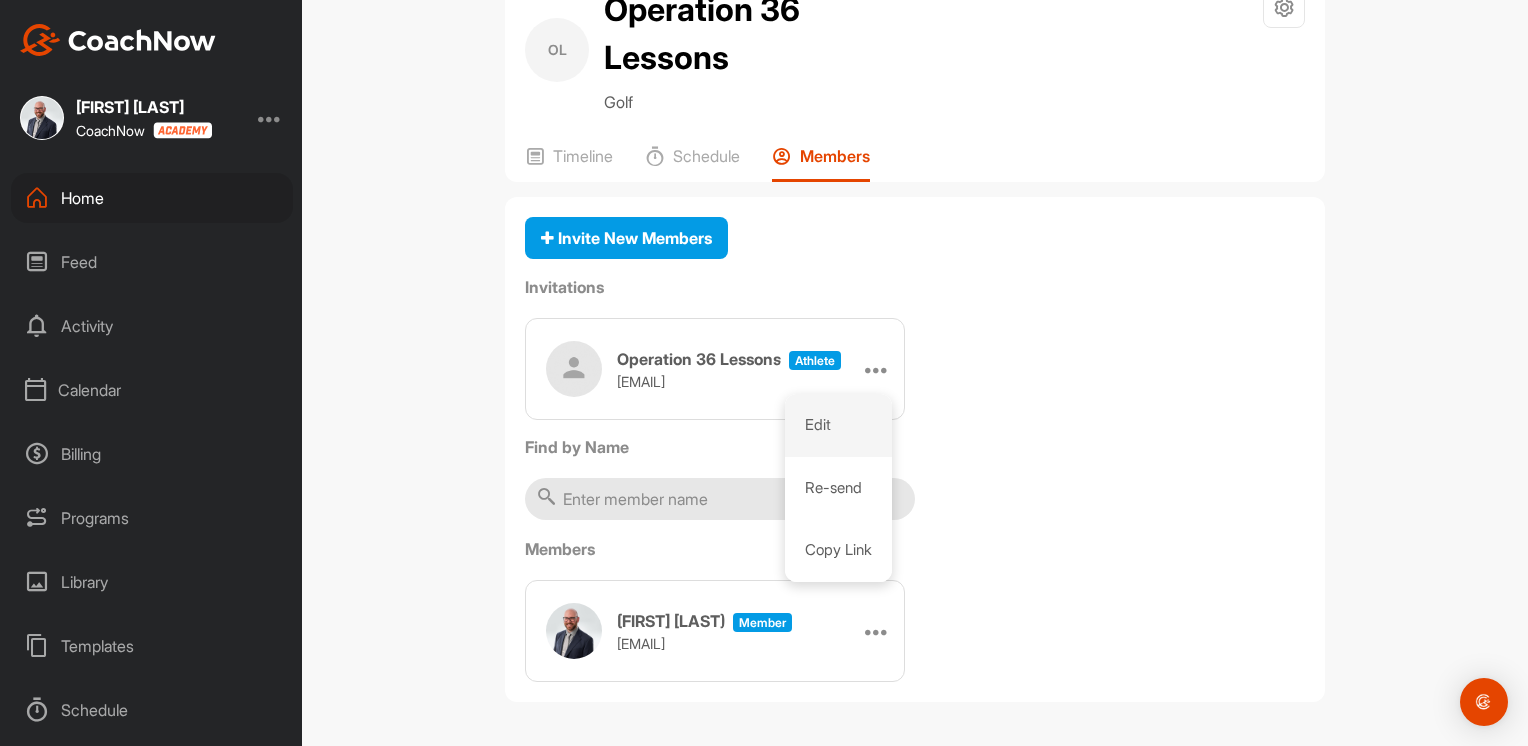 click on "Edit" at bounding box center (838, 425) 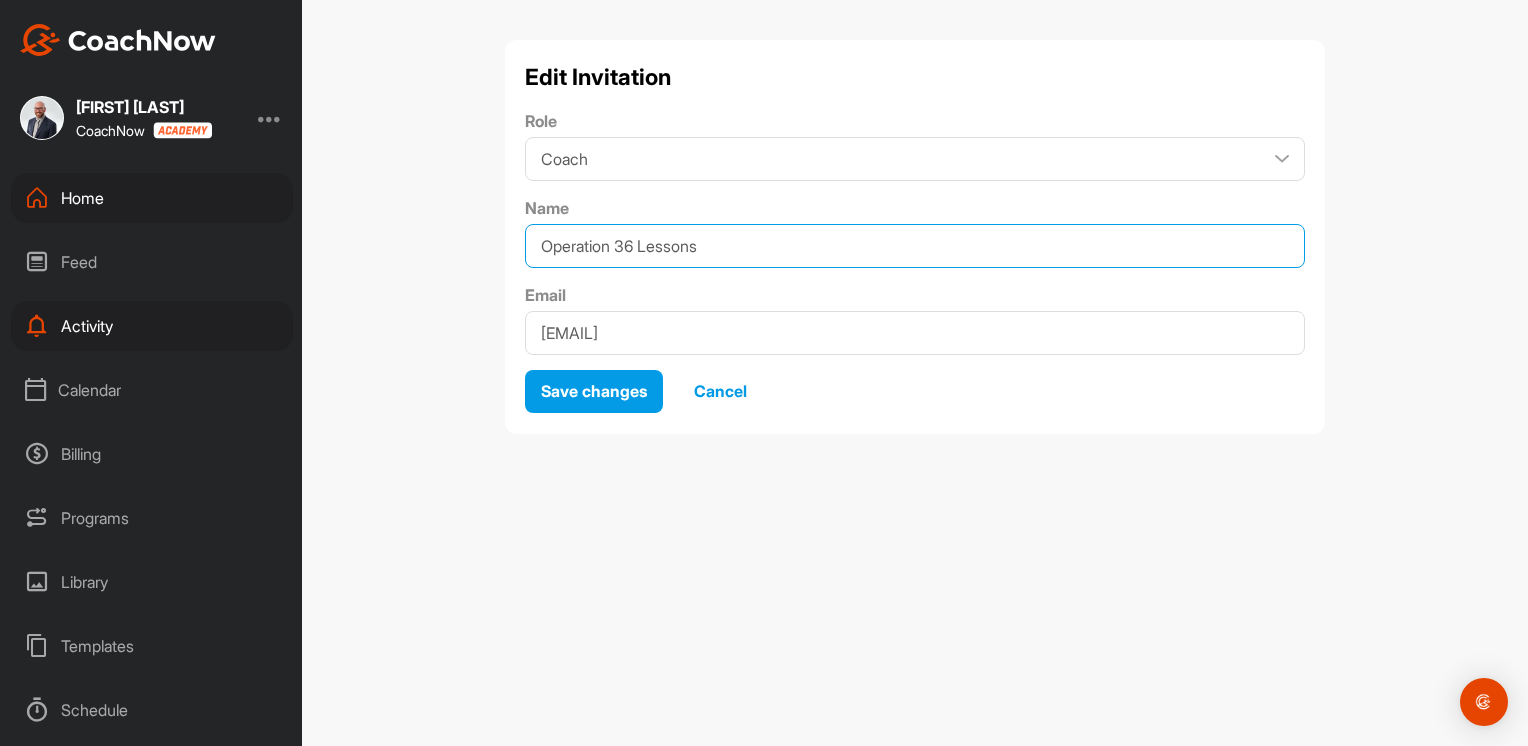 drag, startPoint x: 747, startPoint y: 251, endPoint x: 486, endPoint y: 294, distance: 264.51843 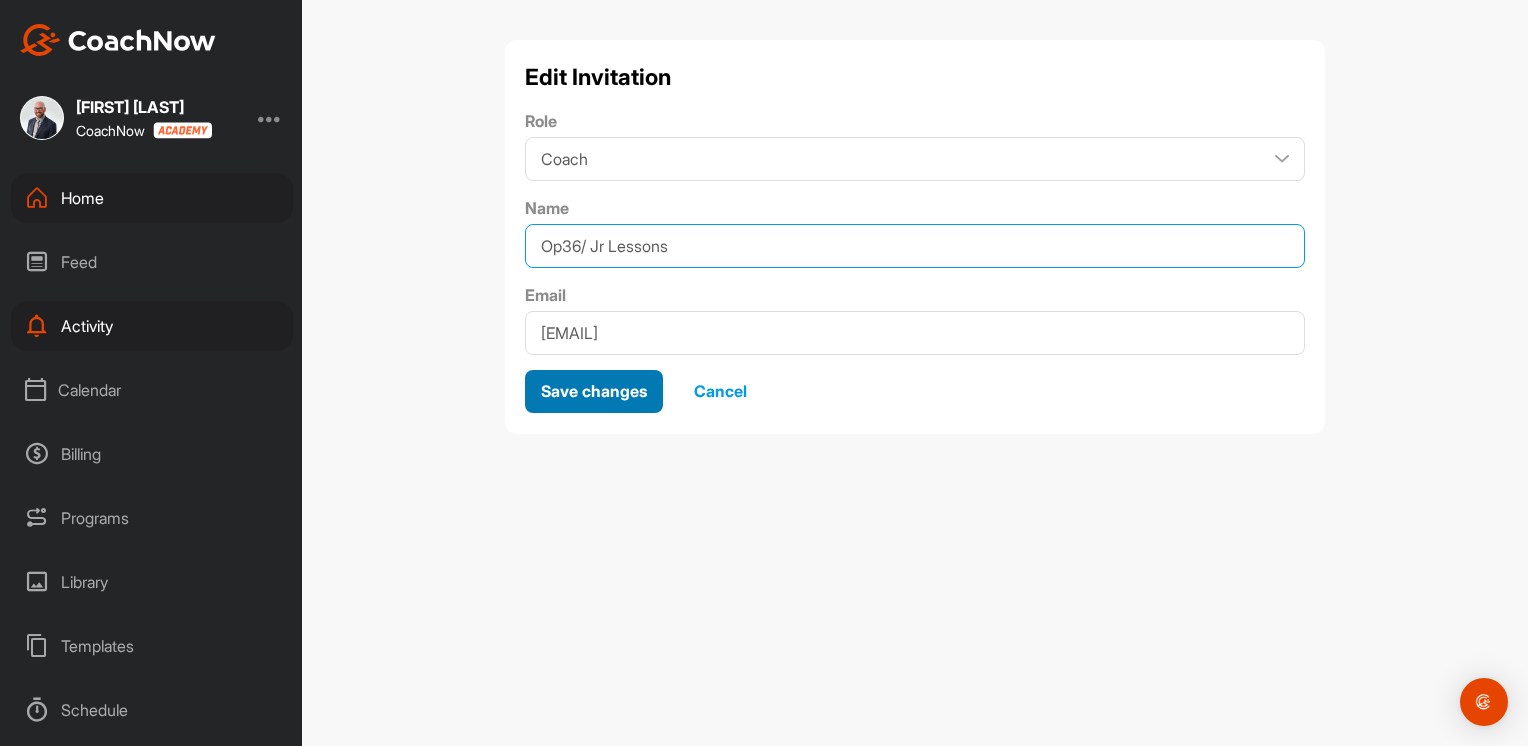type on "Op36/ Jr Lessons" 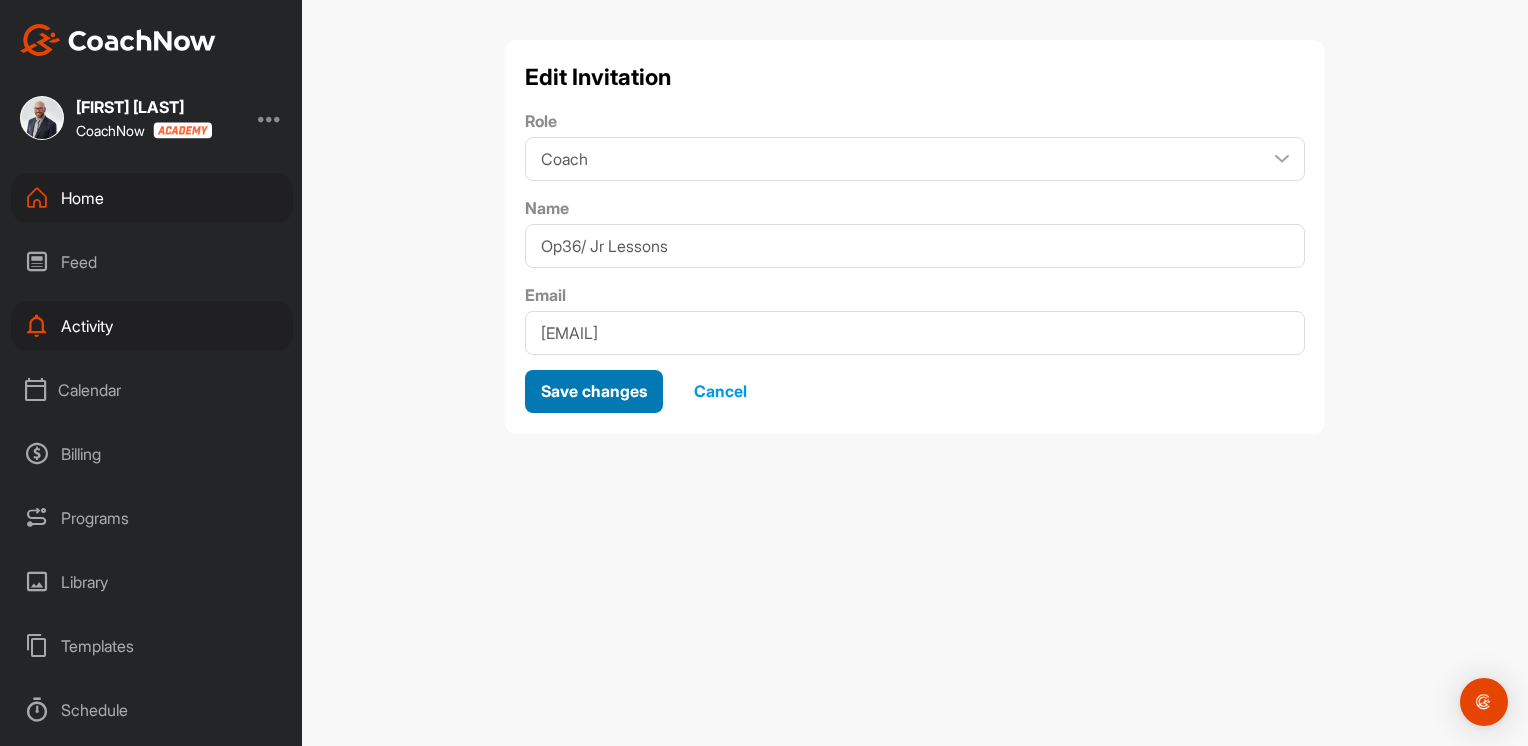 click on "Save changes" at bounding box center (594, 391) 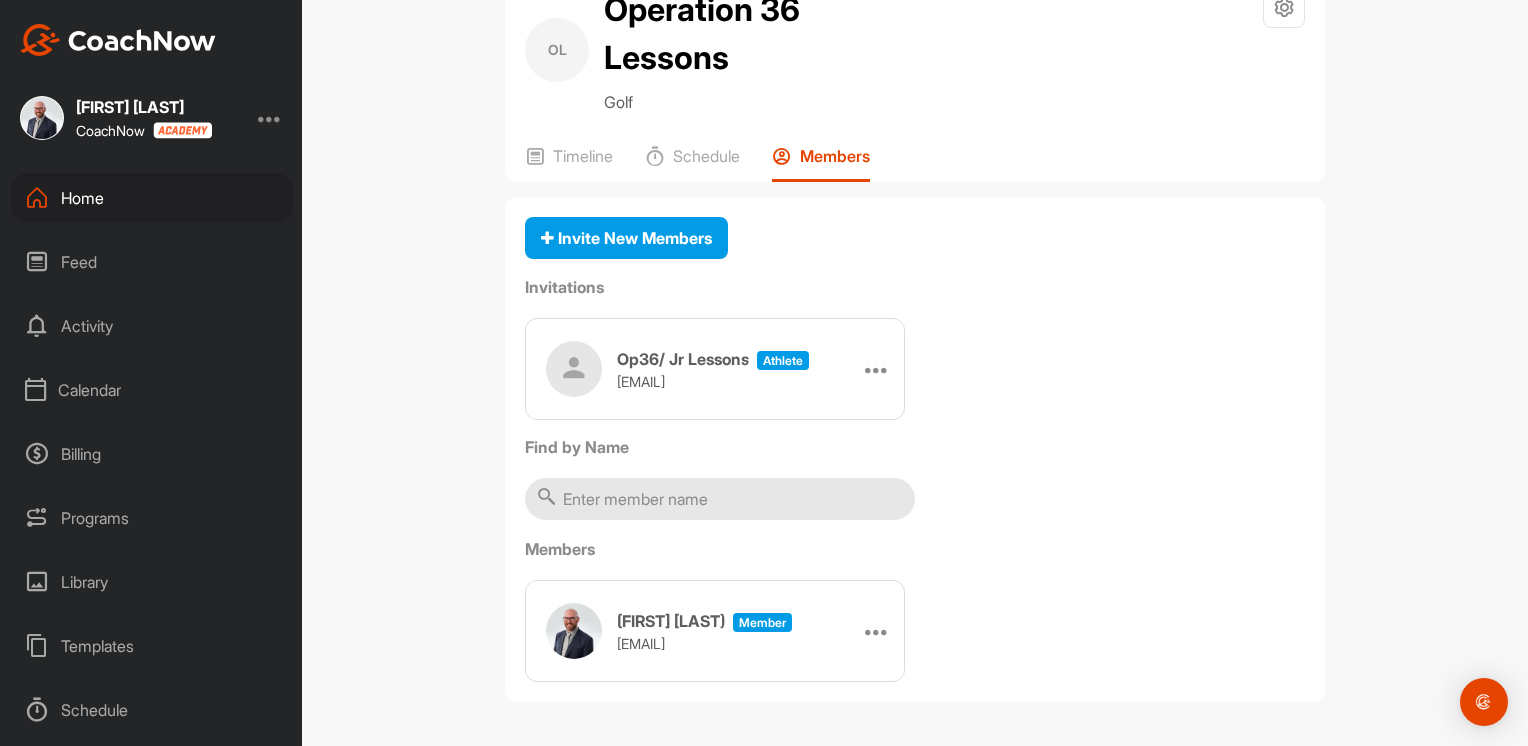scroll, scrollTop: 0, scrollLeft: 0, axis: both 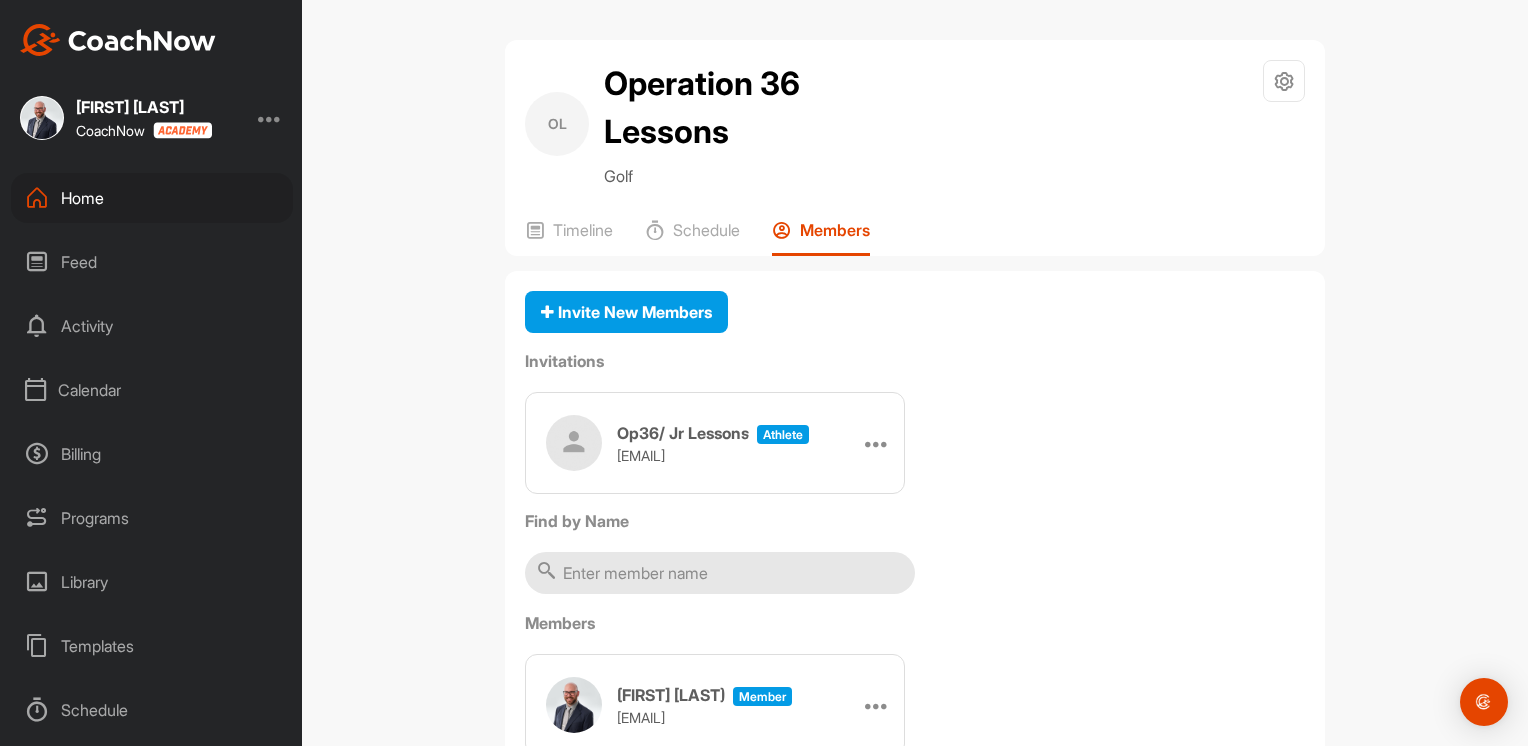 click on "Home" at bounding box center [152, 198] 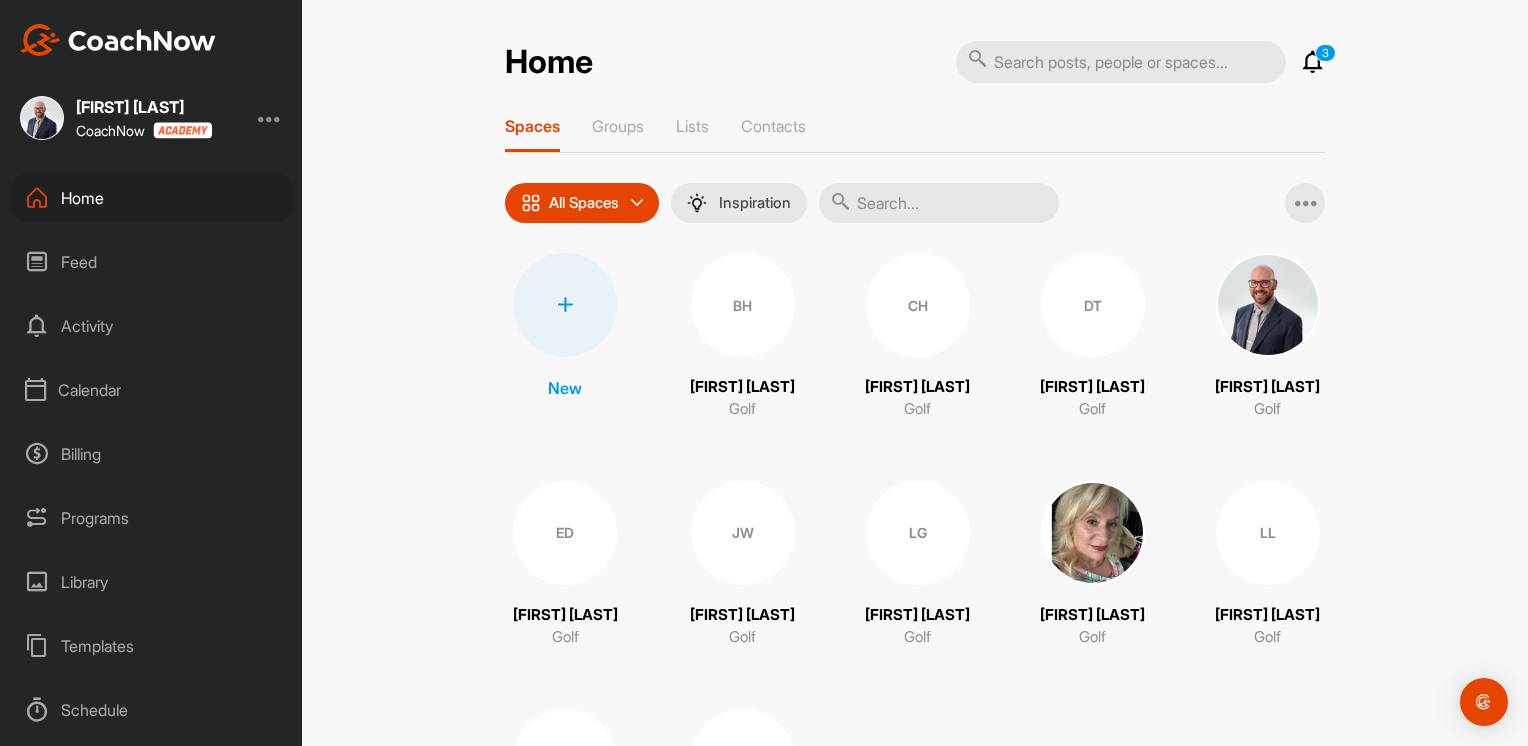 scroll, scrollTop: 194, scrollLeft: 0, axis: vertical 